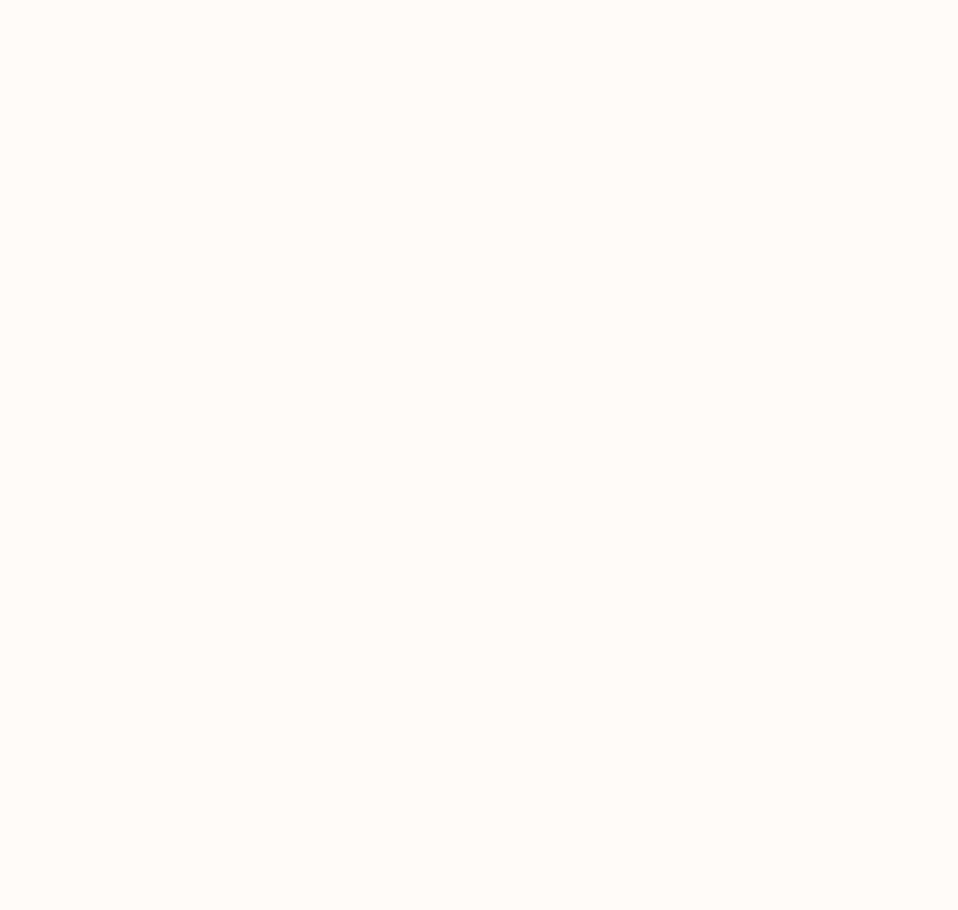 scroll, scrollTop: 0, scrollLeft: 0, axis: both 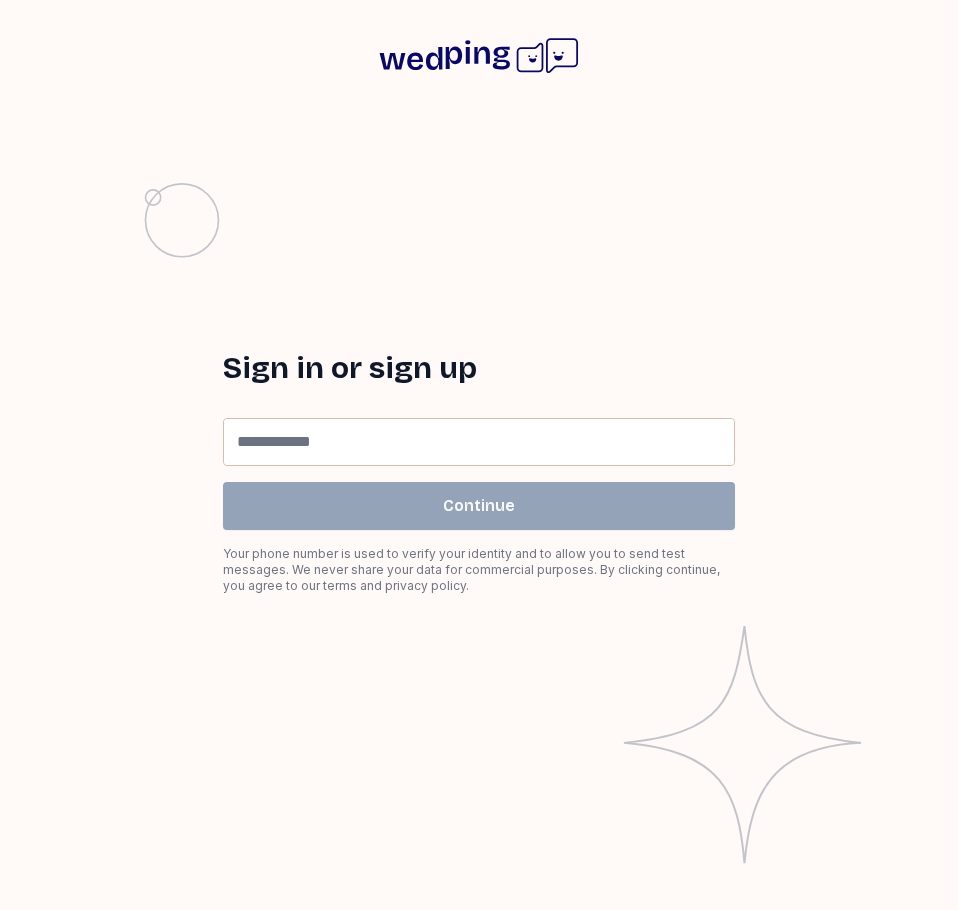 click 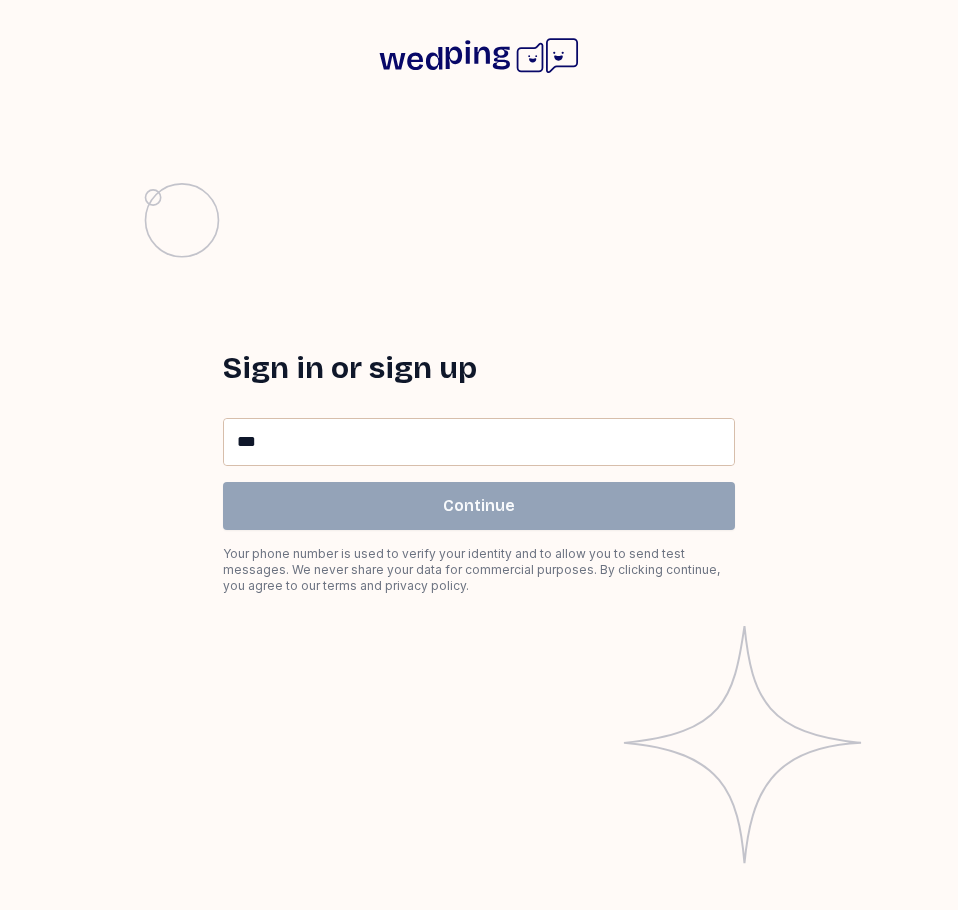 click on "**" at bounding box center [479, 442] 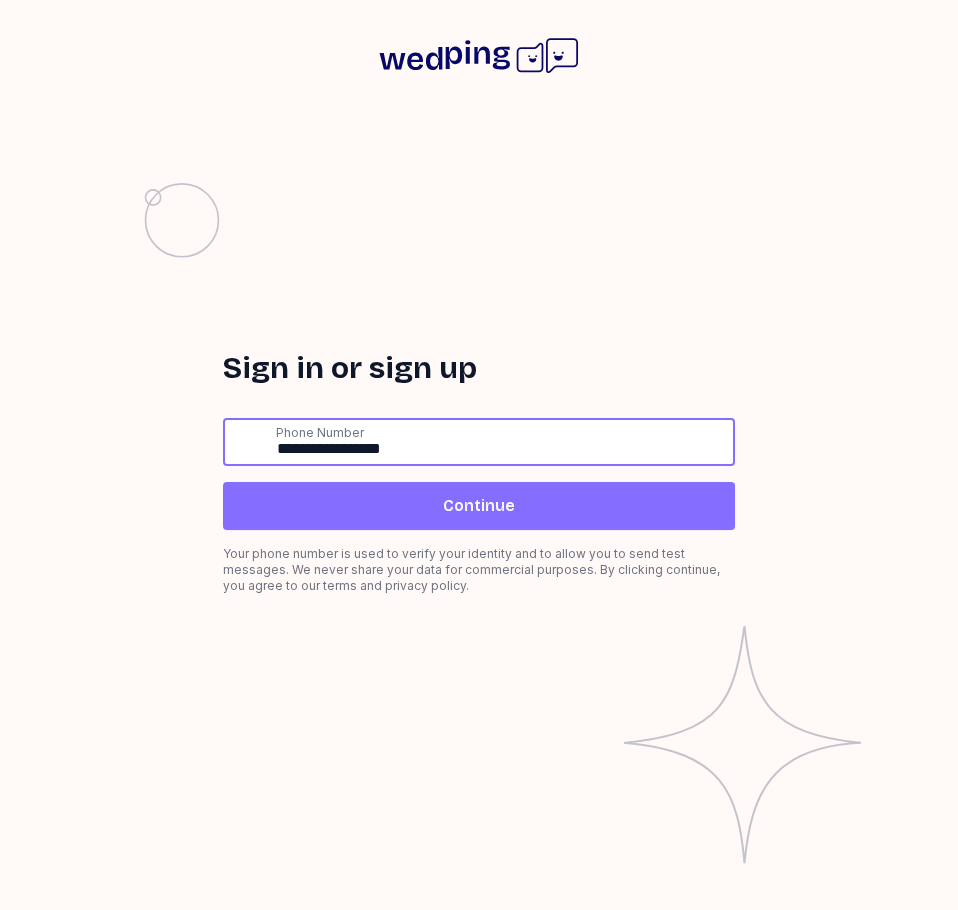 type on "**********" 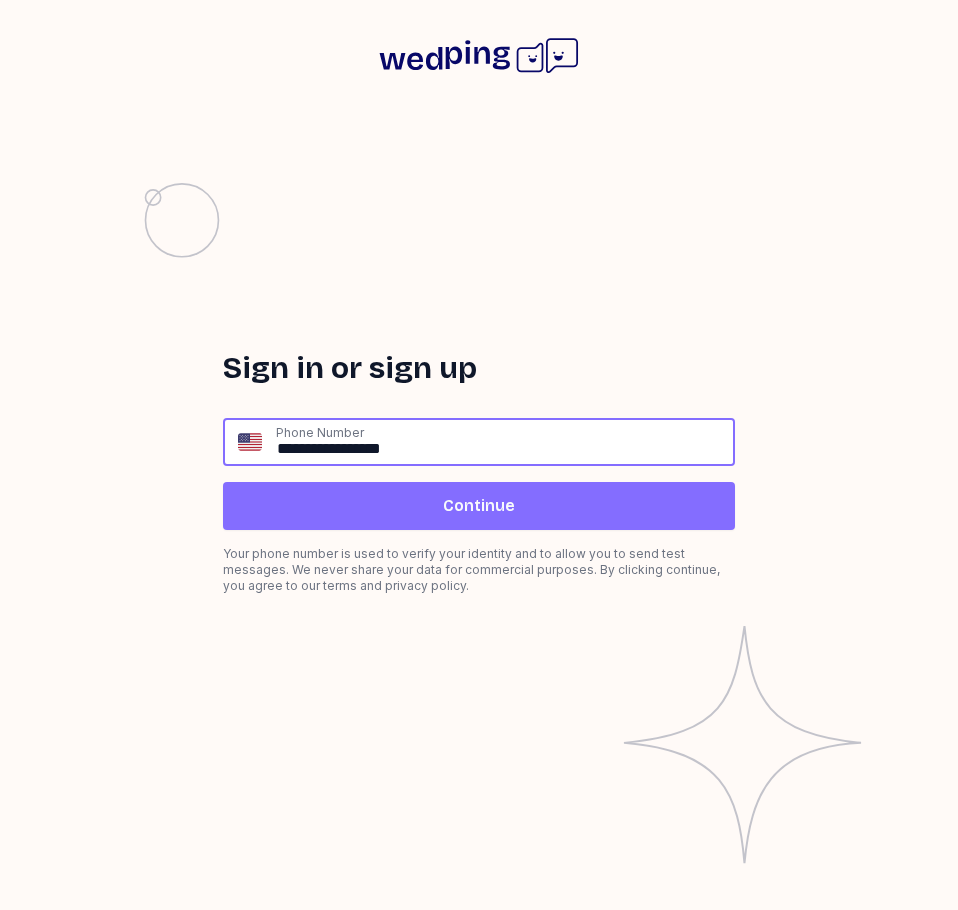 click at bounding box center (0, 0) 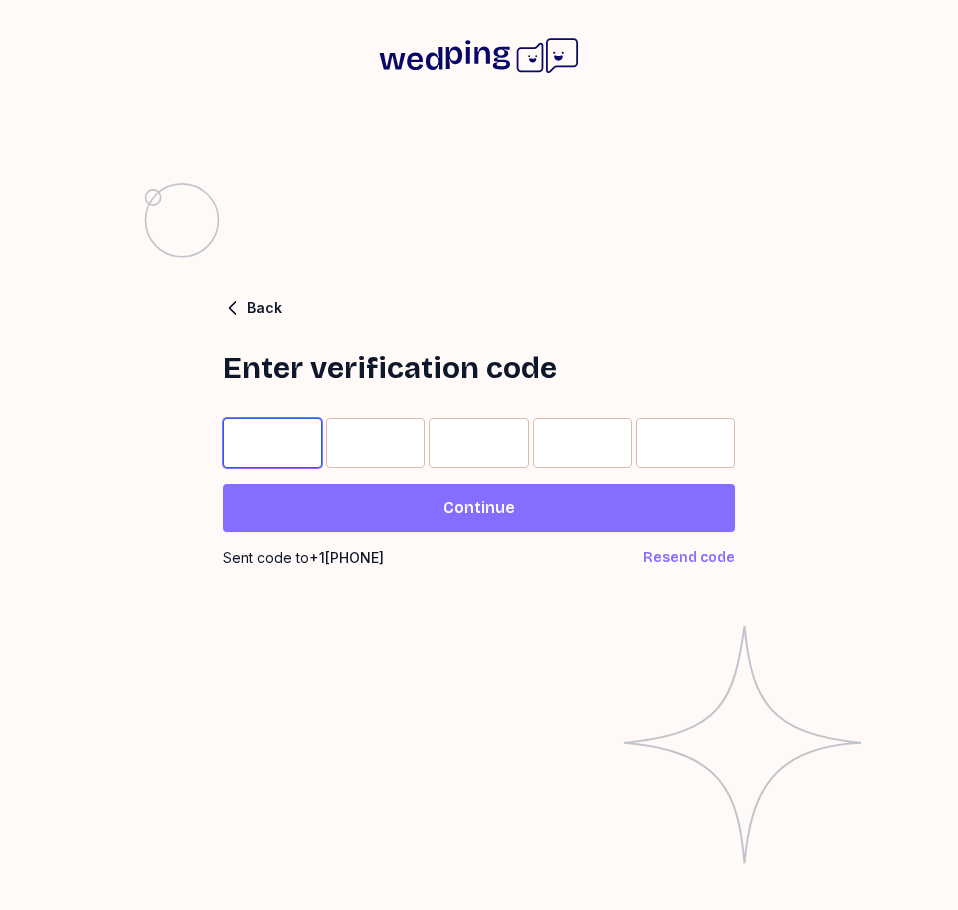 click at bounding box center (272, 443) 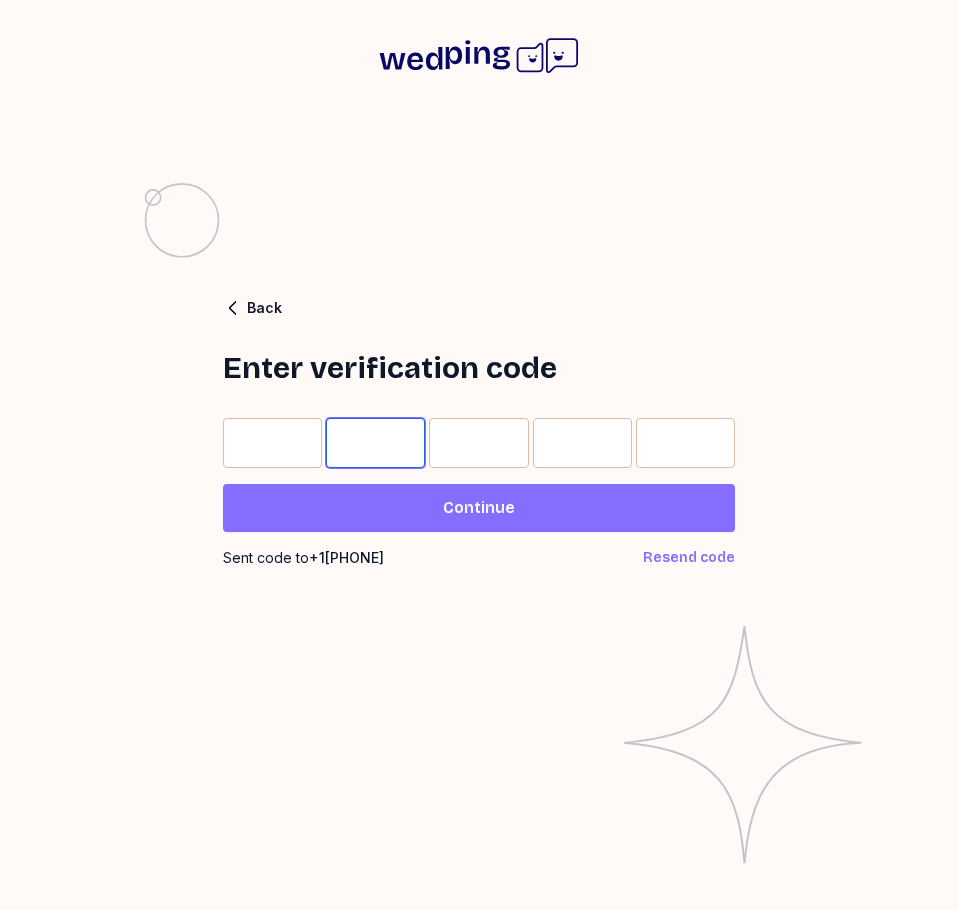 type on "*" 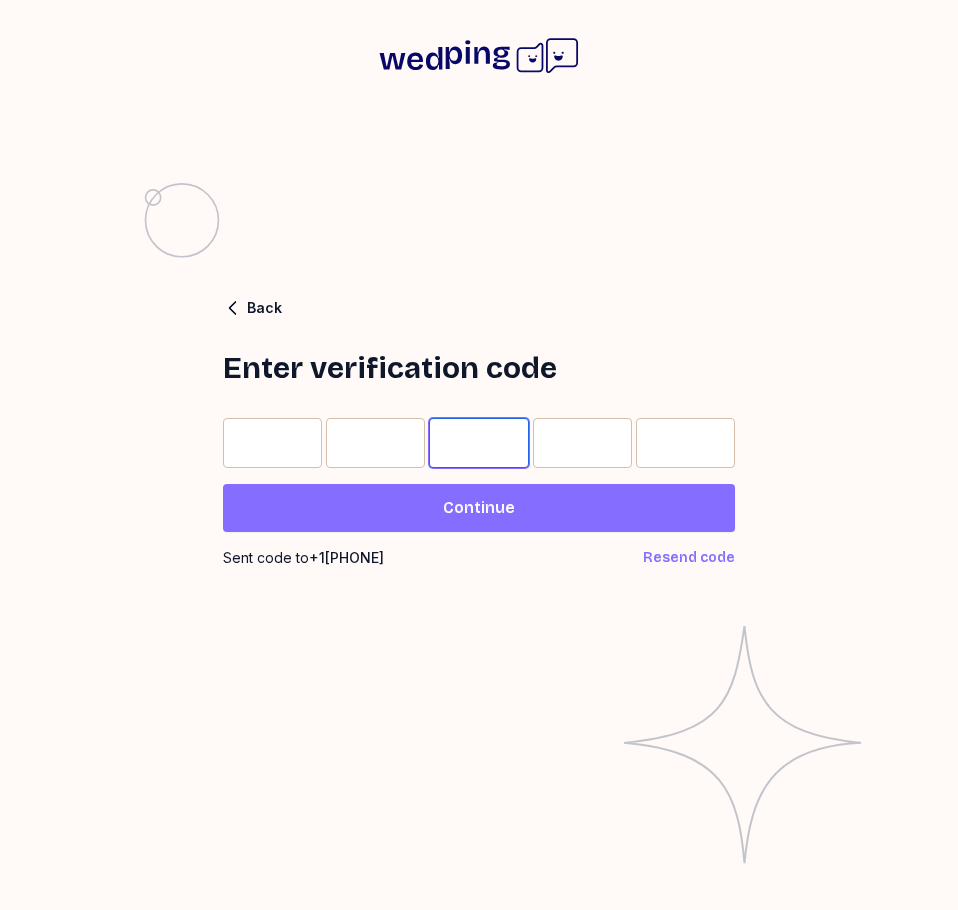 type on "*" 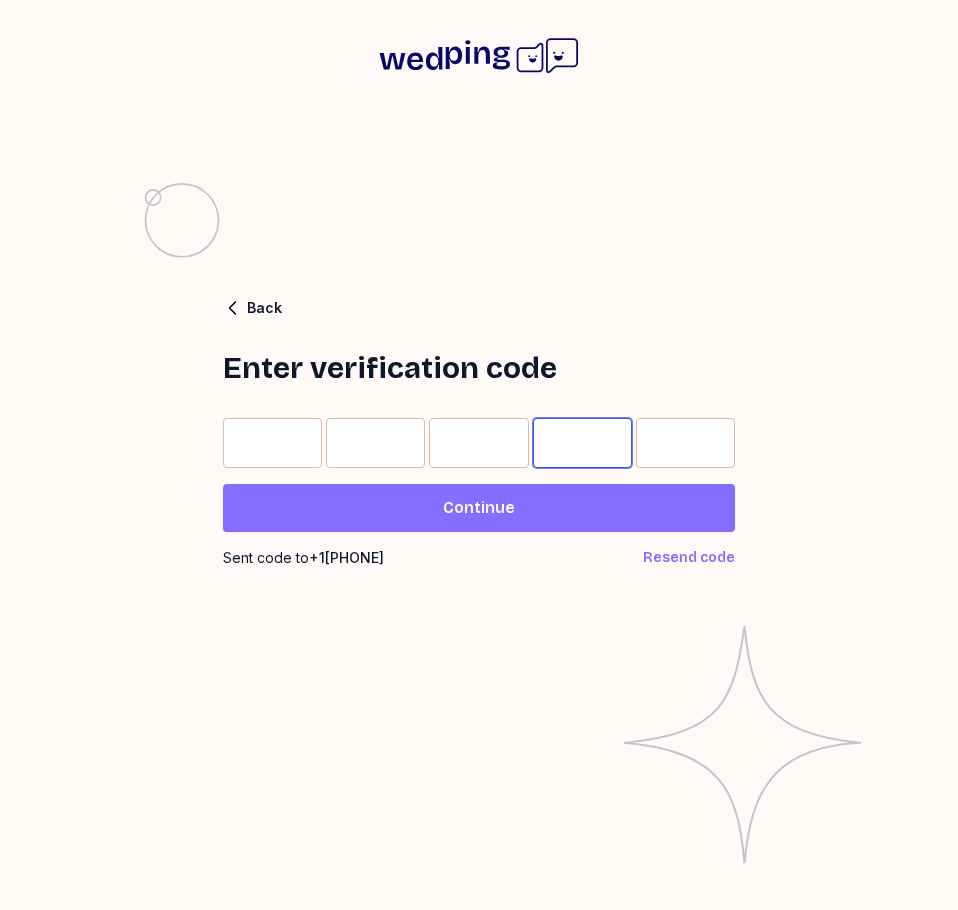 type on "*" 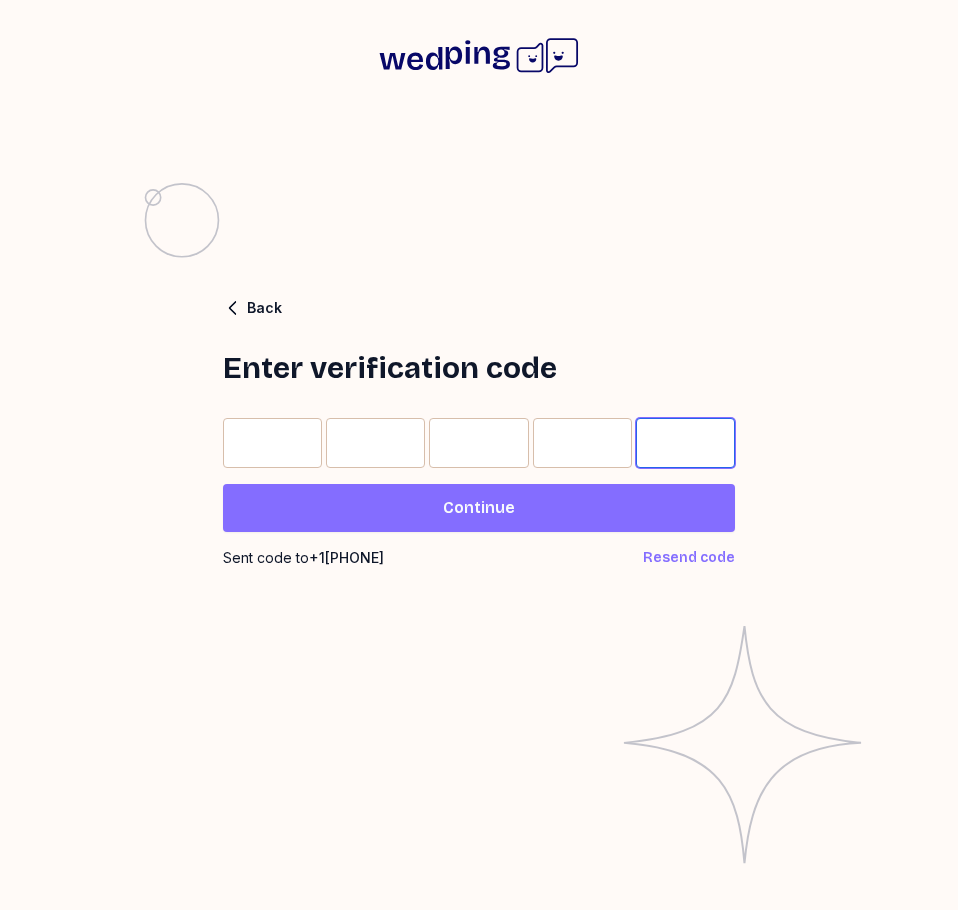 type on "*" 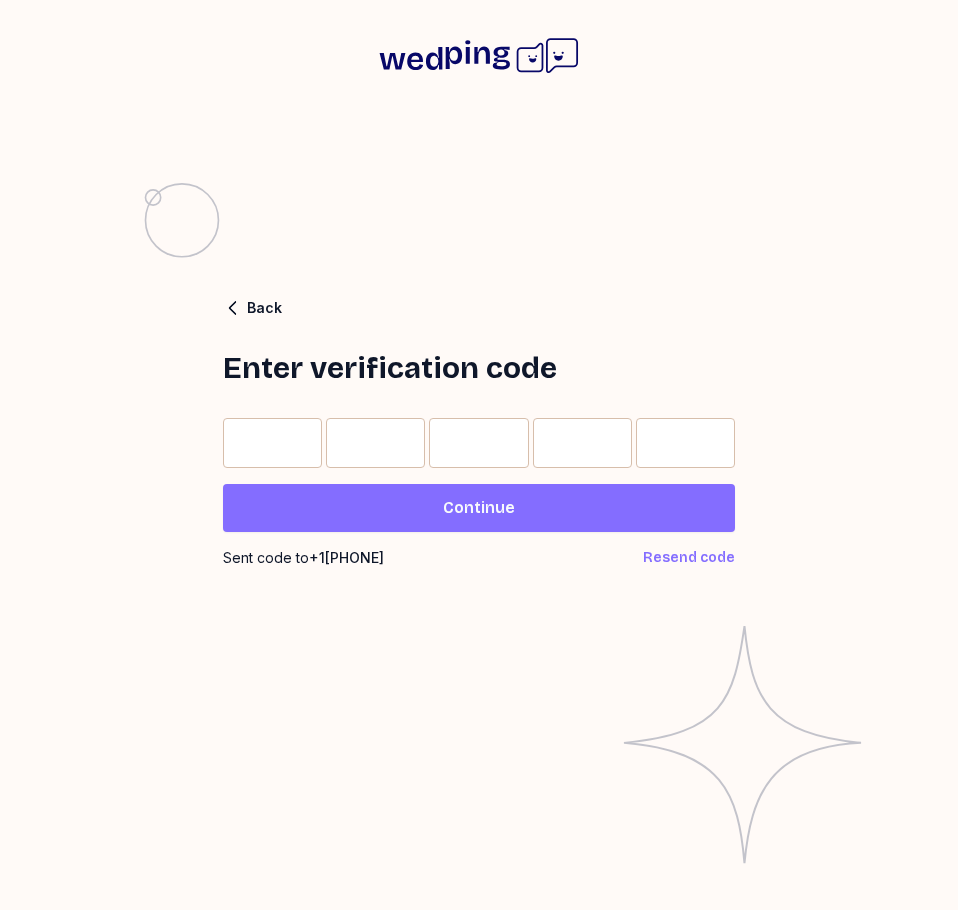 click on "Continue" at bounding box center (479, 508) 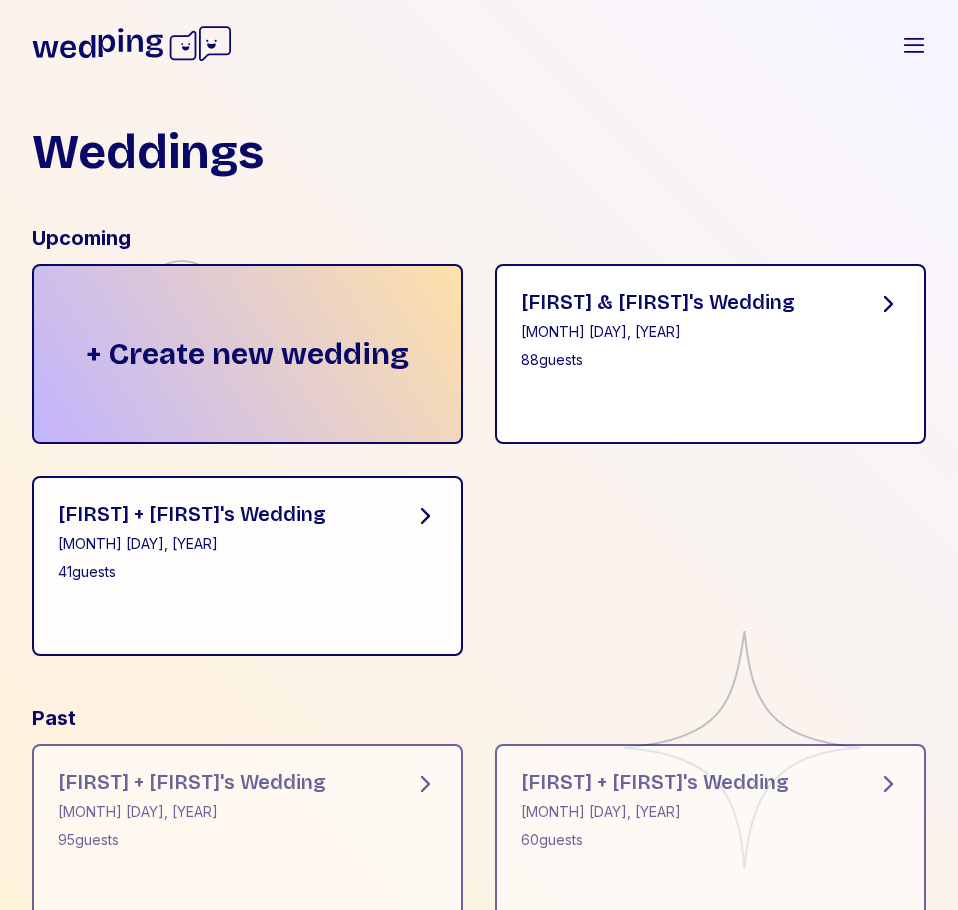 click on "[FIRST] & [FIRST]'s Wedding [MONTH] [DAY], [YEAR] [NUMBER] guests" at bounding box center (710, 354) 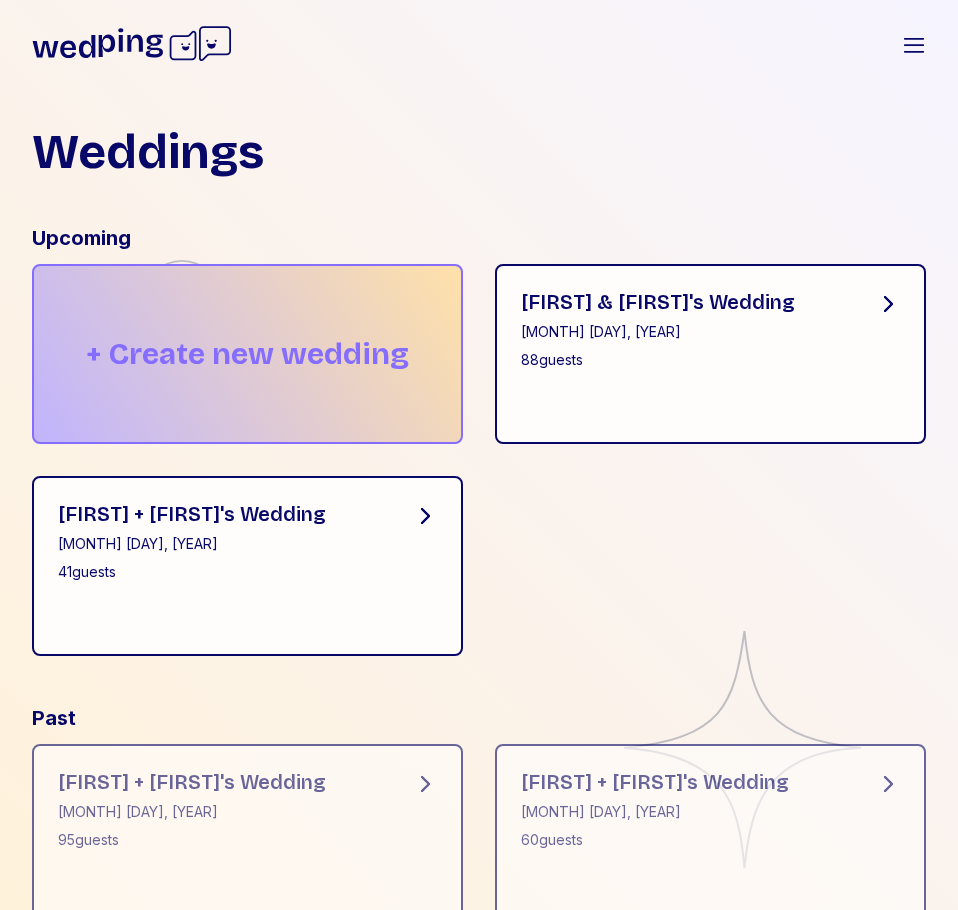 click on "+ Create new wedding" at bounding box center [247, 354] 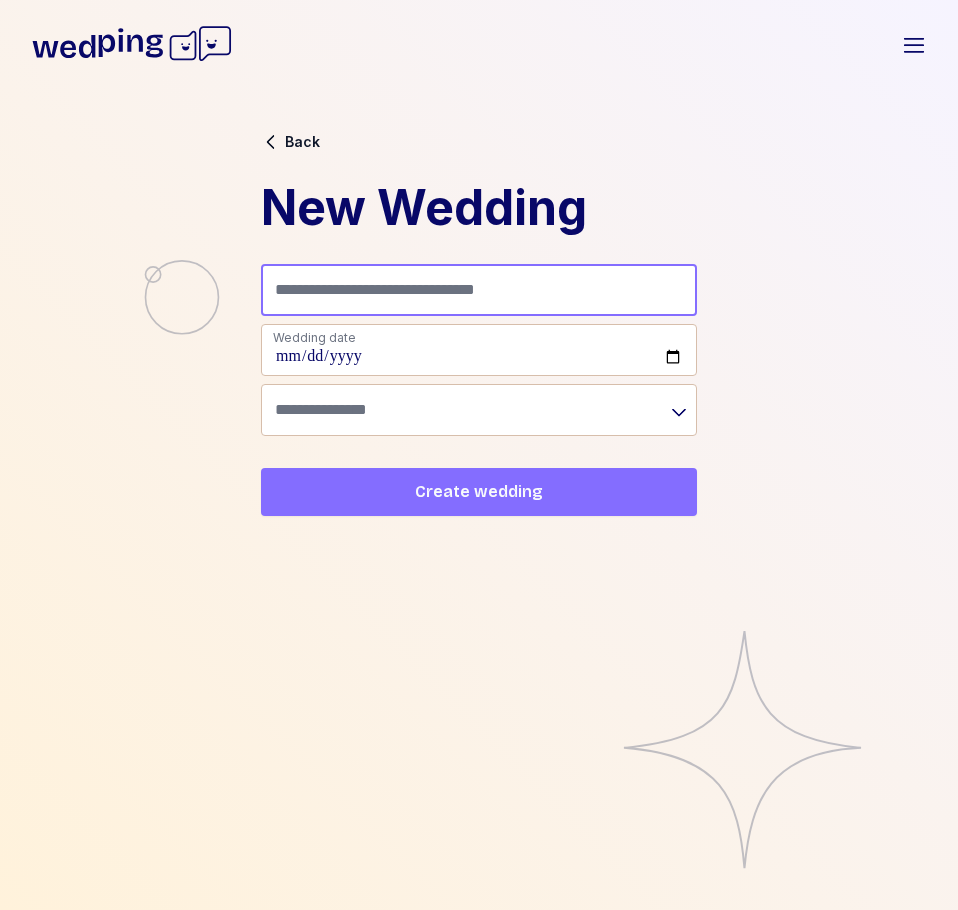 drag, startPoint x: 362, startPoint y: 290, endPoint x: 346, endPoint y: 298, distance: 17.888544 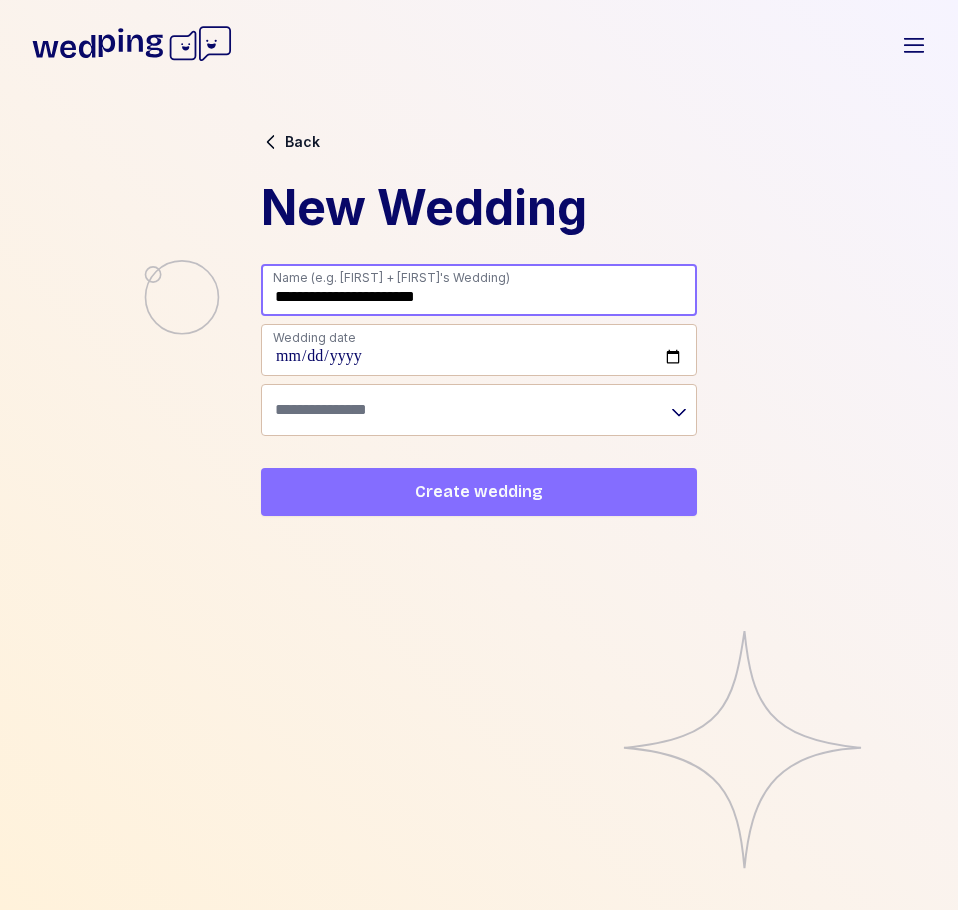type on "**********" 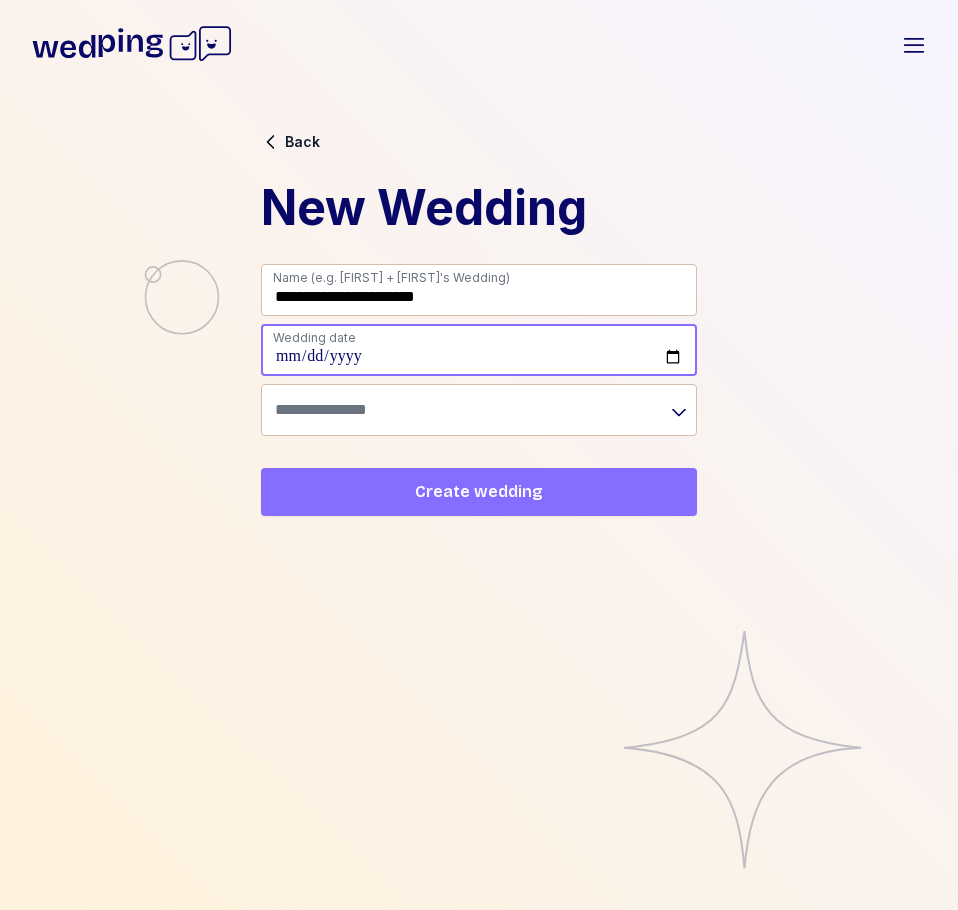 type on "**********" 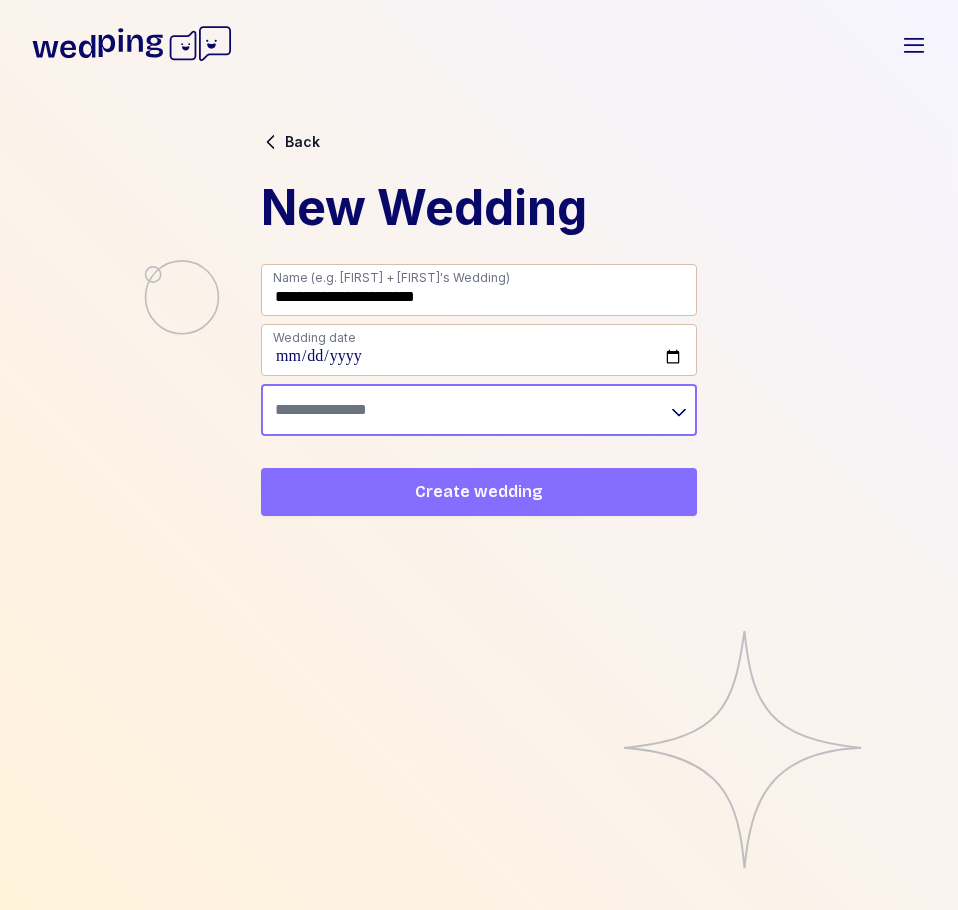 click at bounding box center [479, 410] 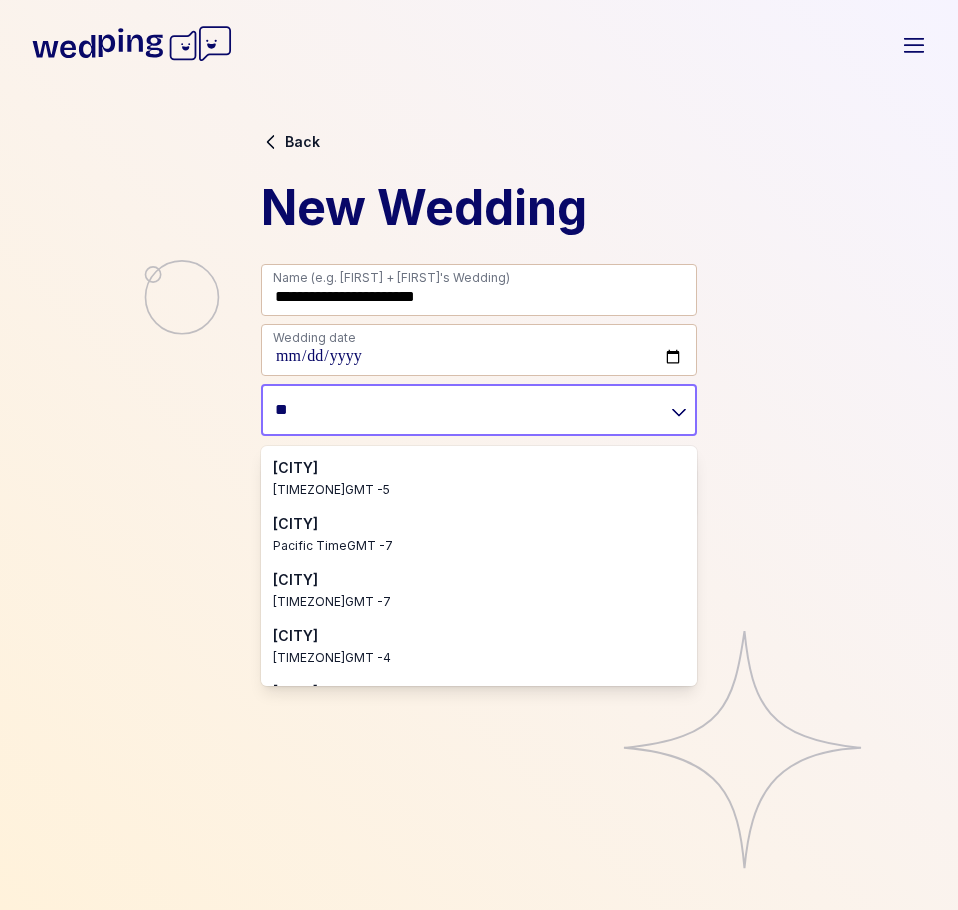 type on "*" 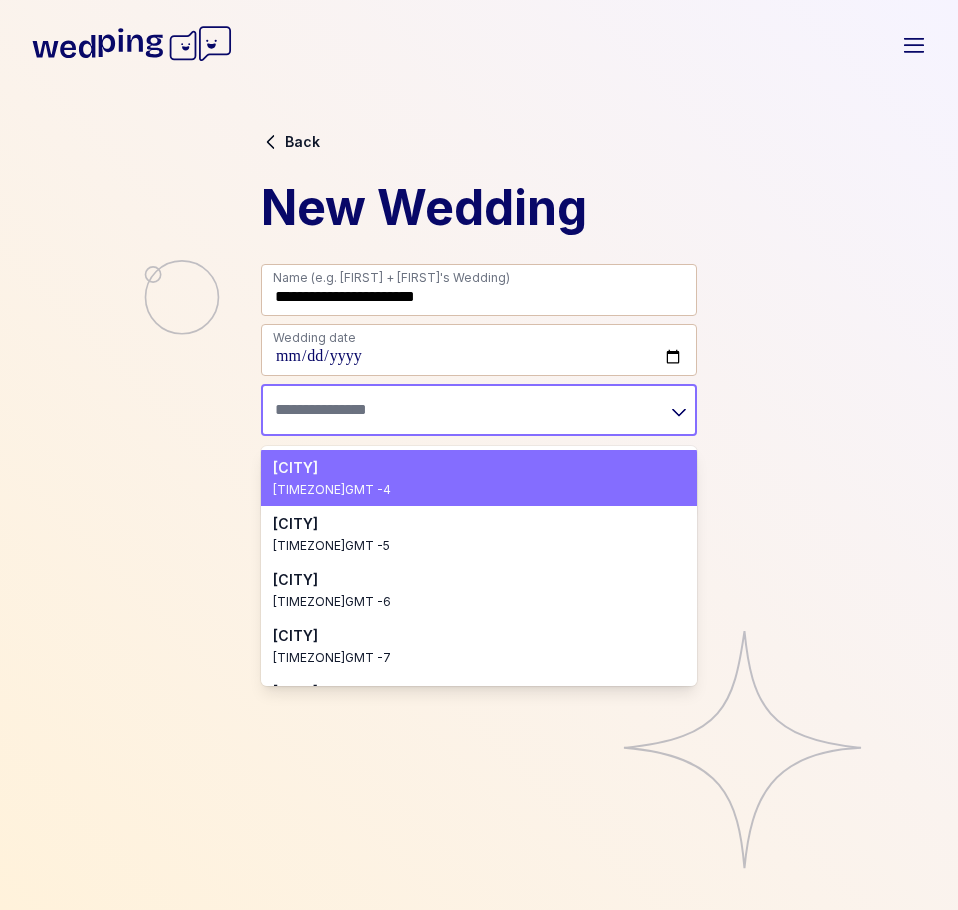 type on "*" 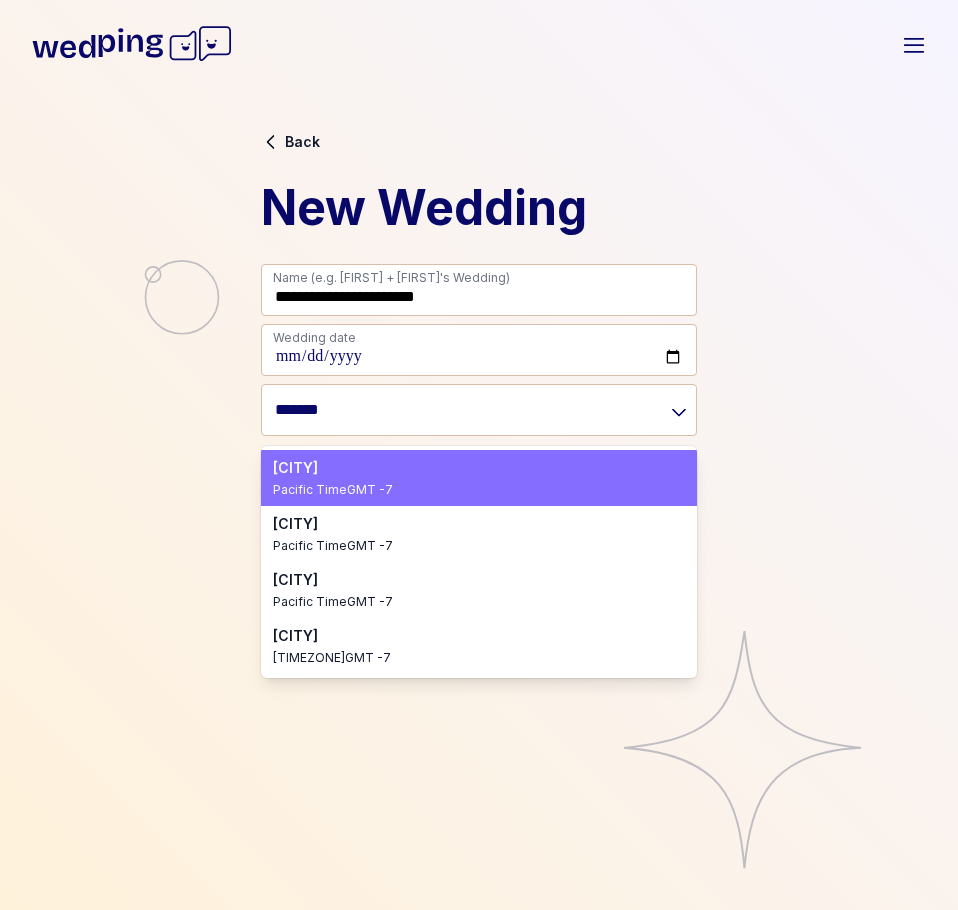 click on "[TIMEZONE]  GMT   -7" at bounding box center (467, 490) 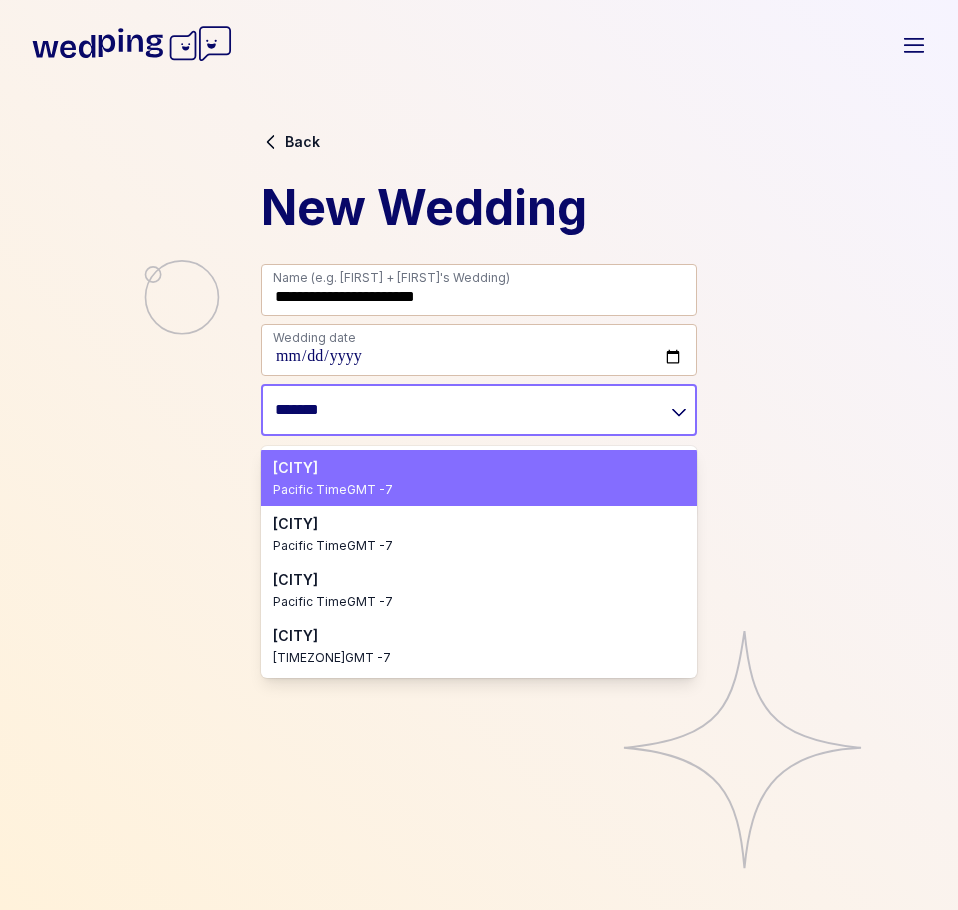 type on "**********" 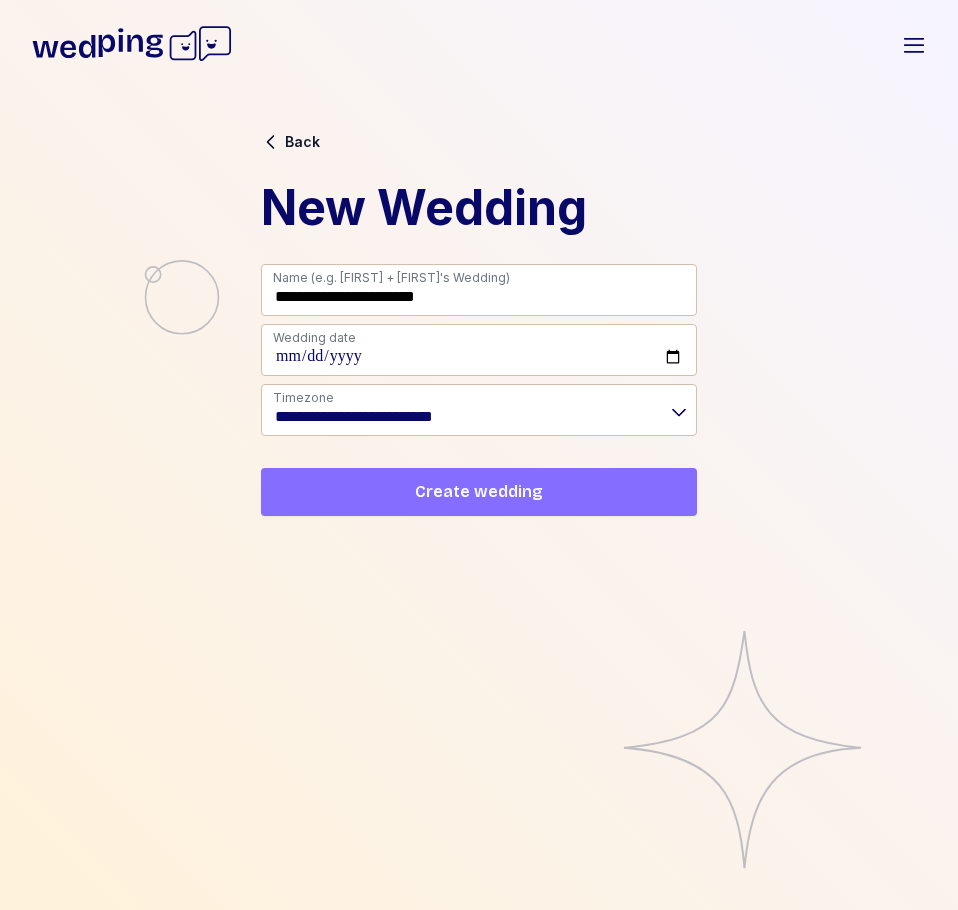 click on "Create wedding" at bounding box center [479, 492] 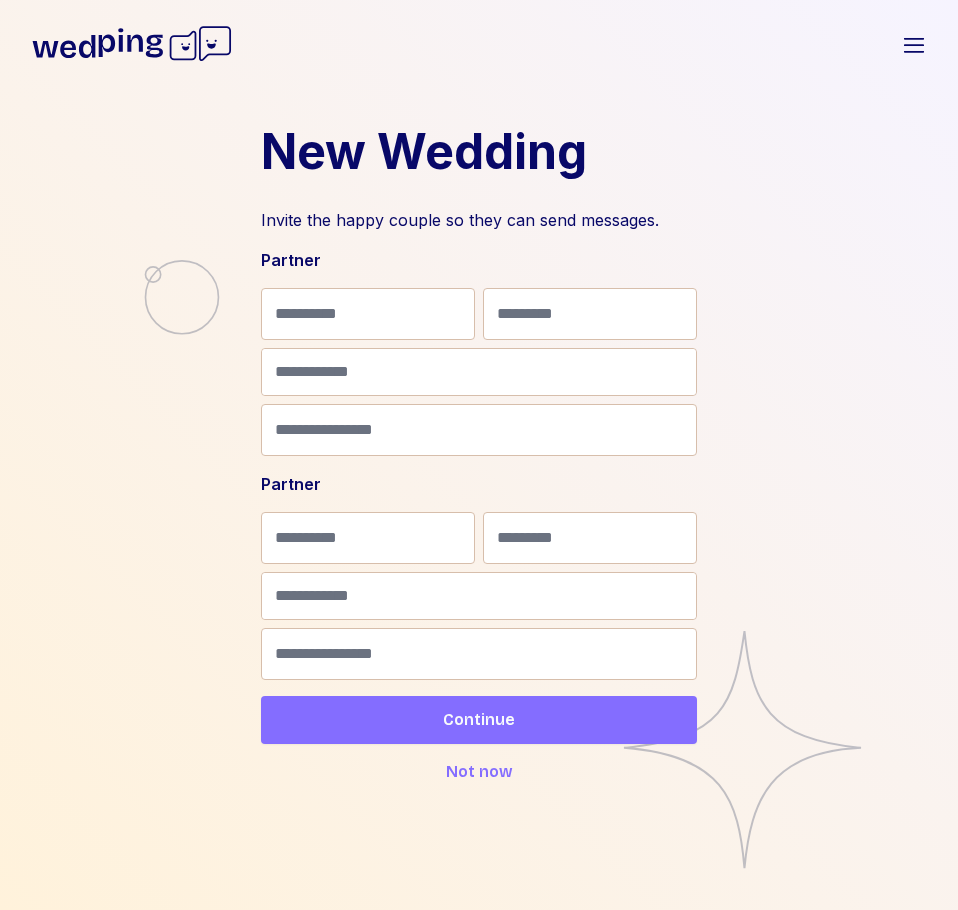 click on "Not now" at bounding box center [479, 772] 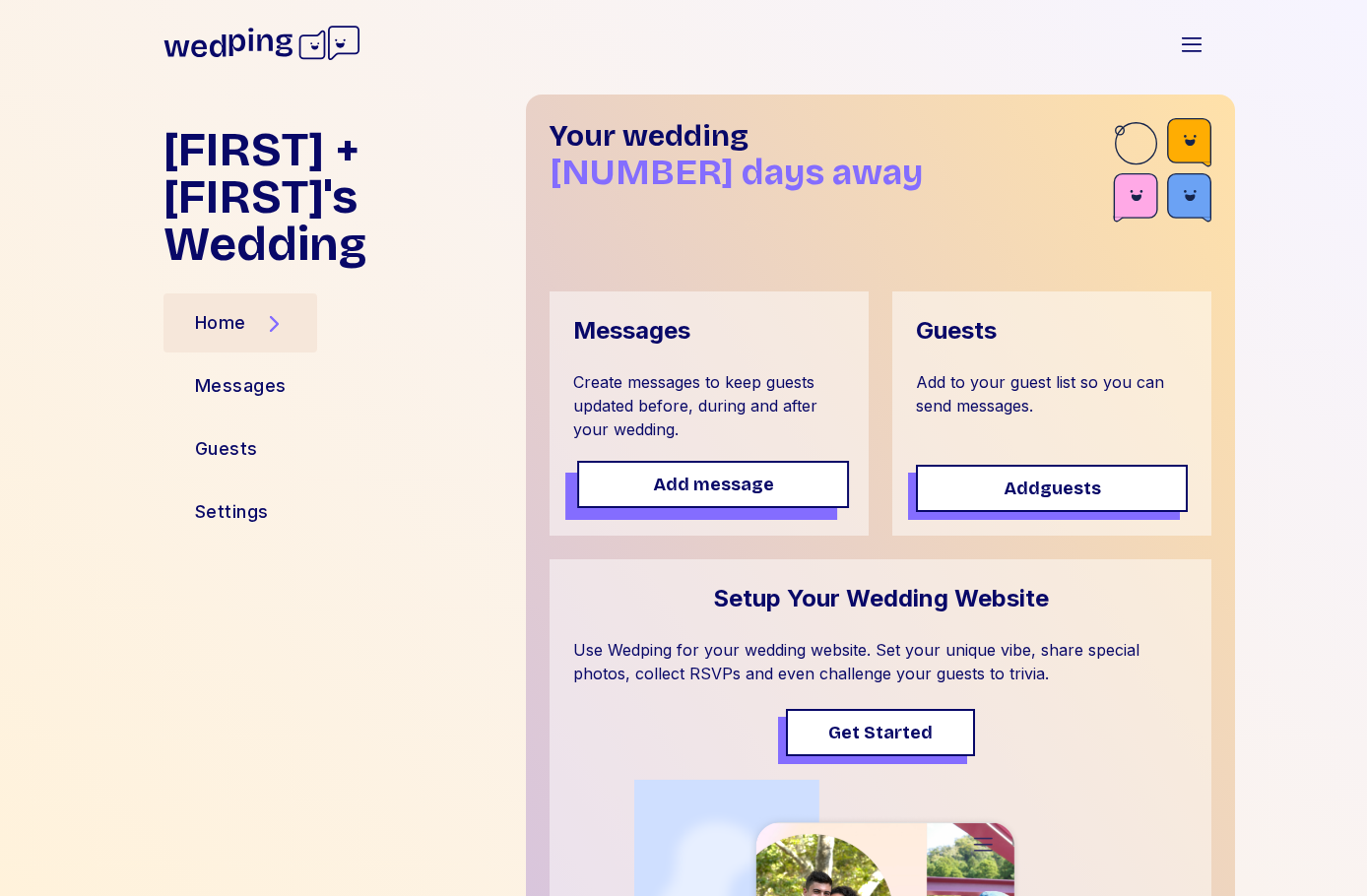 click on "Add message" at bounding box center [713, 484] 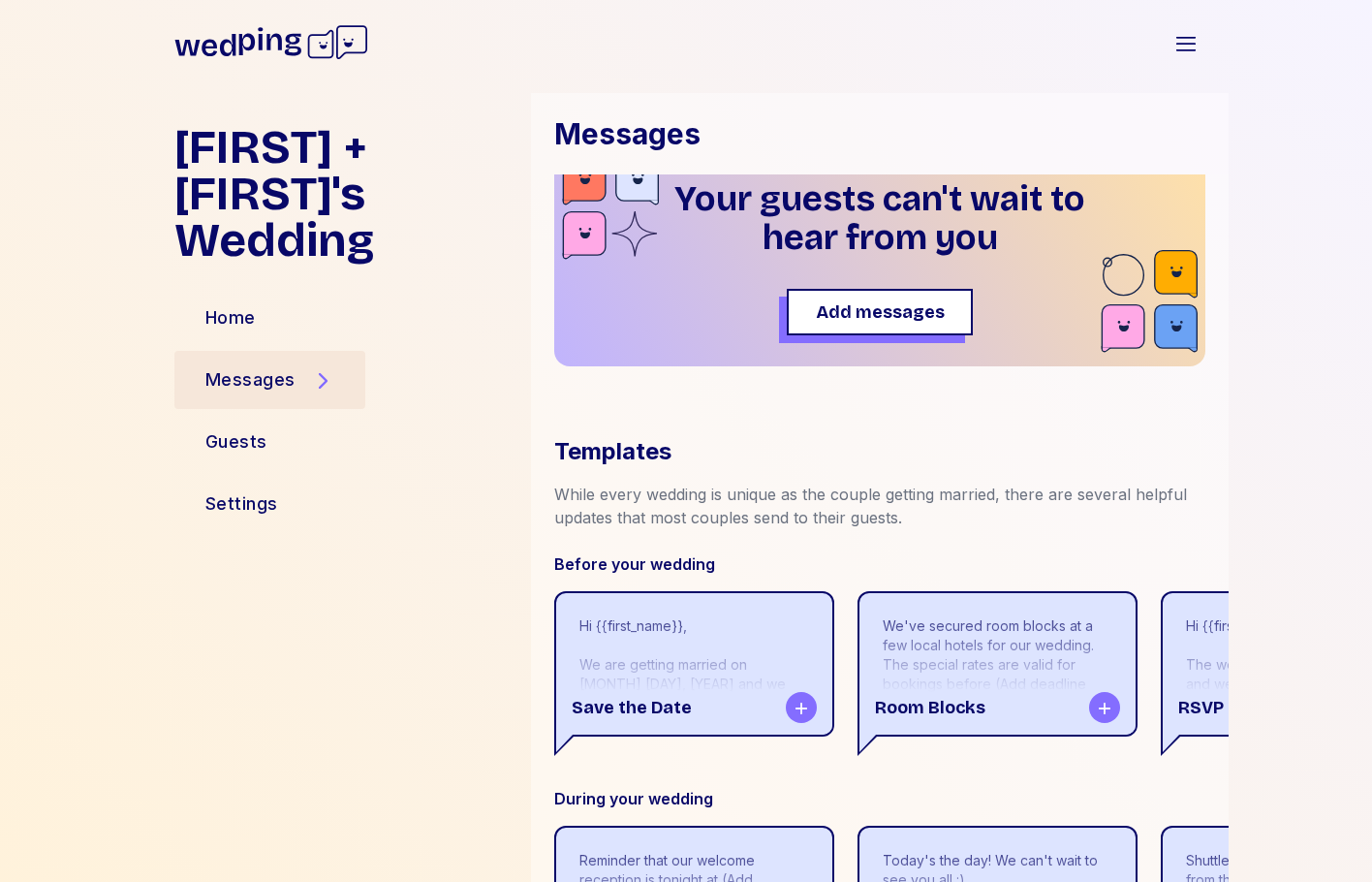 scroll, scrollTop: 0, scrollLeft: 0, axis: both 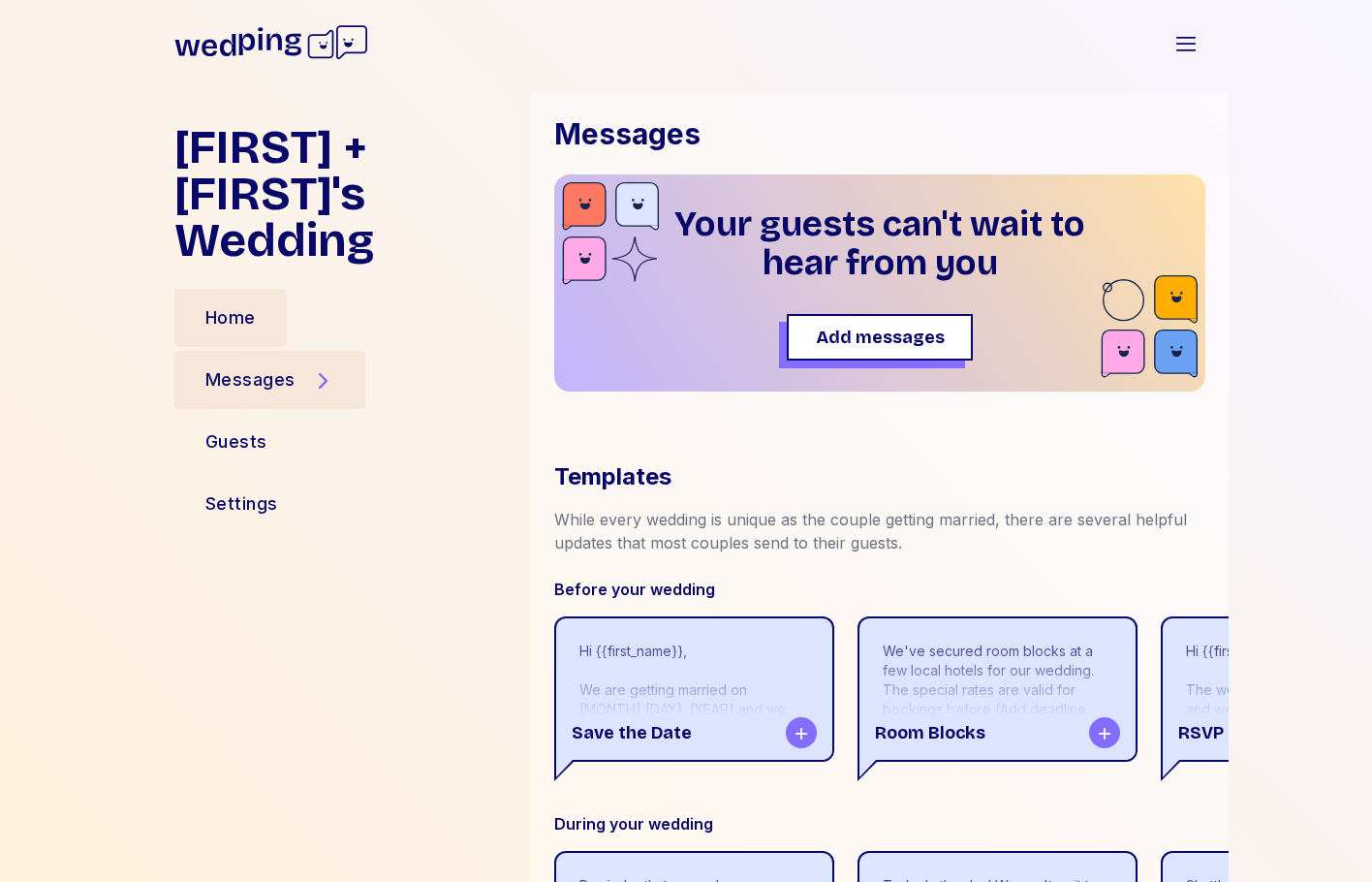 click on "Home" at bounding box center [231, 318] 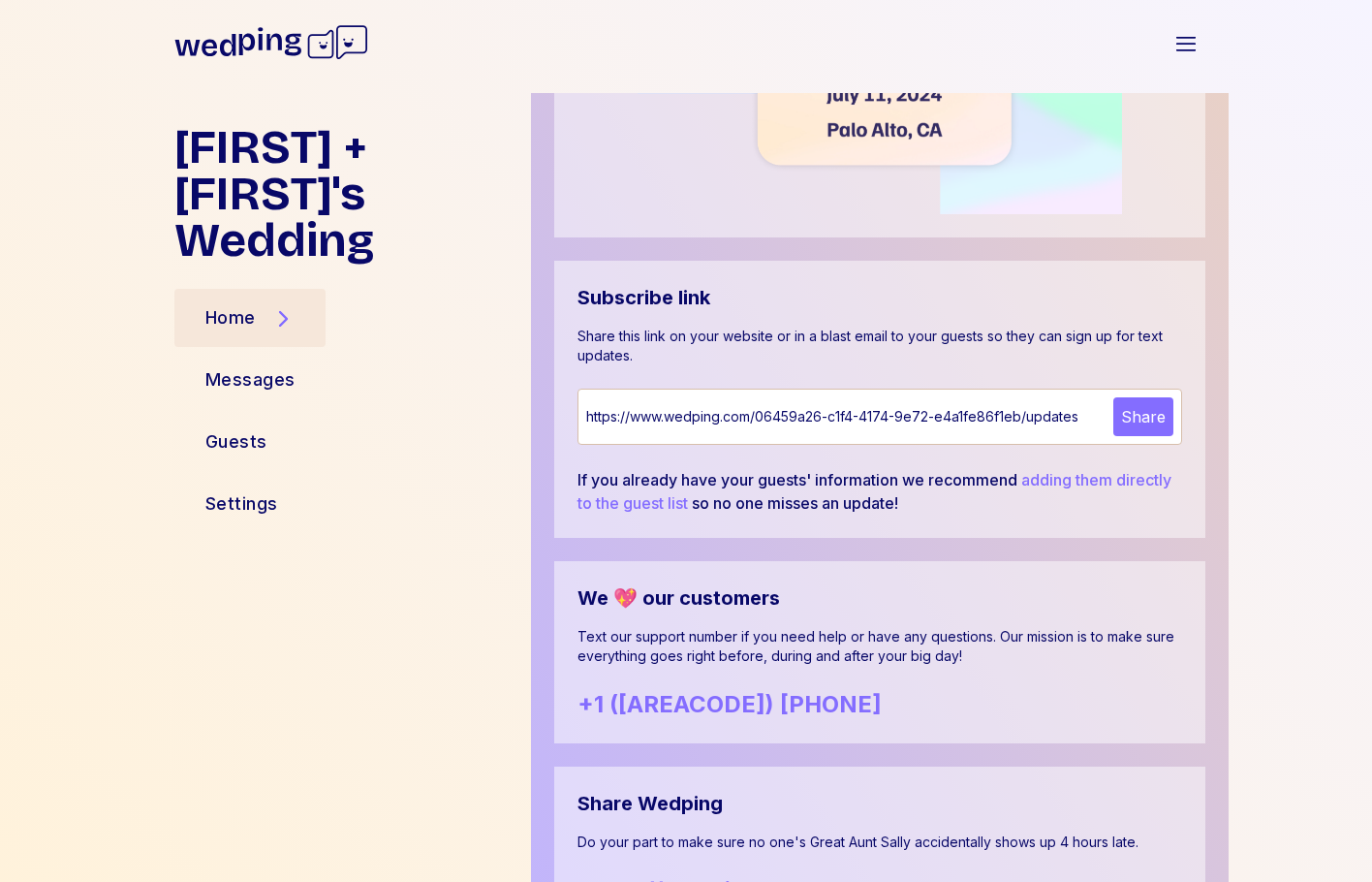 scroll, scrollTop: 1163, scrollLeft: 0, axis: vertical 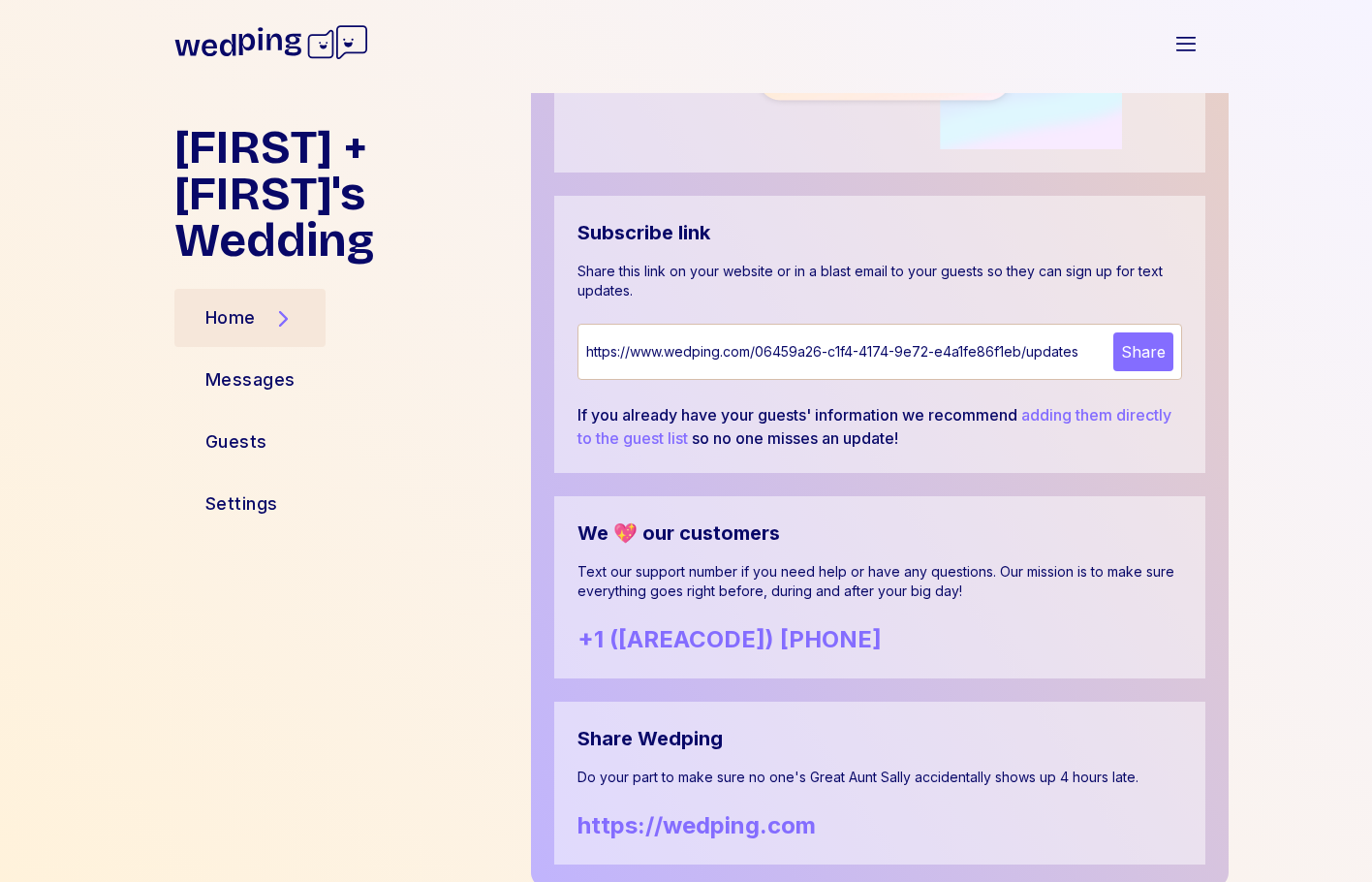 click on "https://www.wedping.com/06459a26-c1f4-4174-9e72-e4a1fe86f1eb/updates" at bounding box center (846, 352) 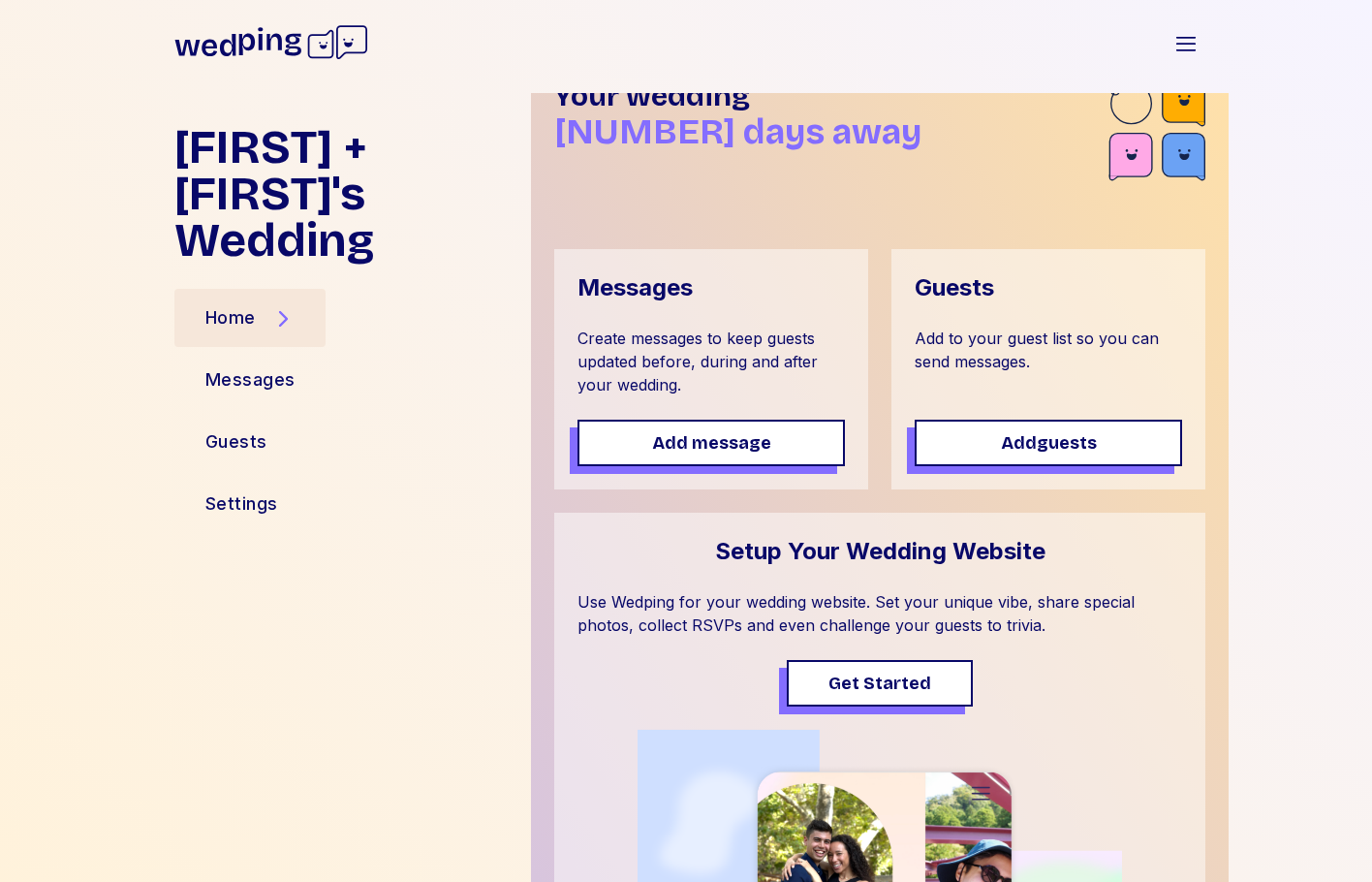 scroll, scrollTop: 0, scrollLeft: 0, axis: both 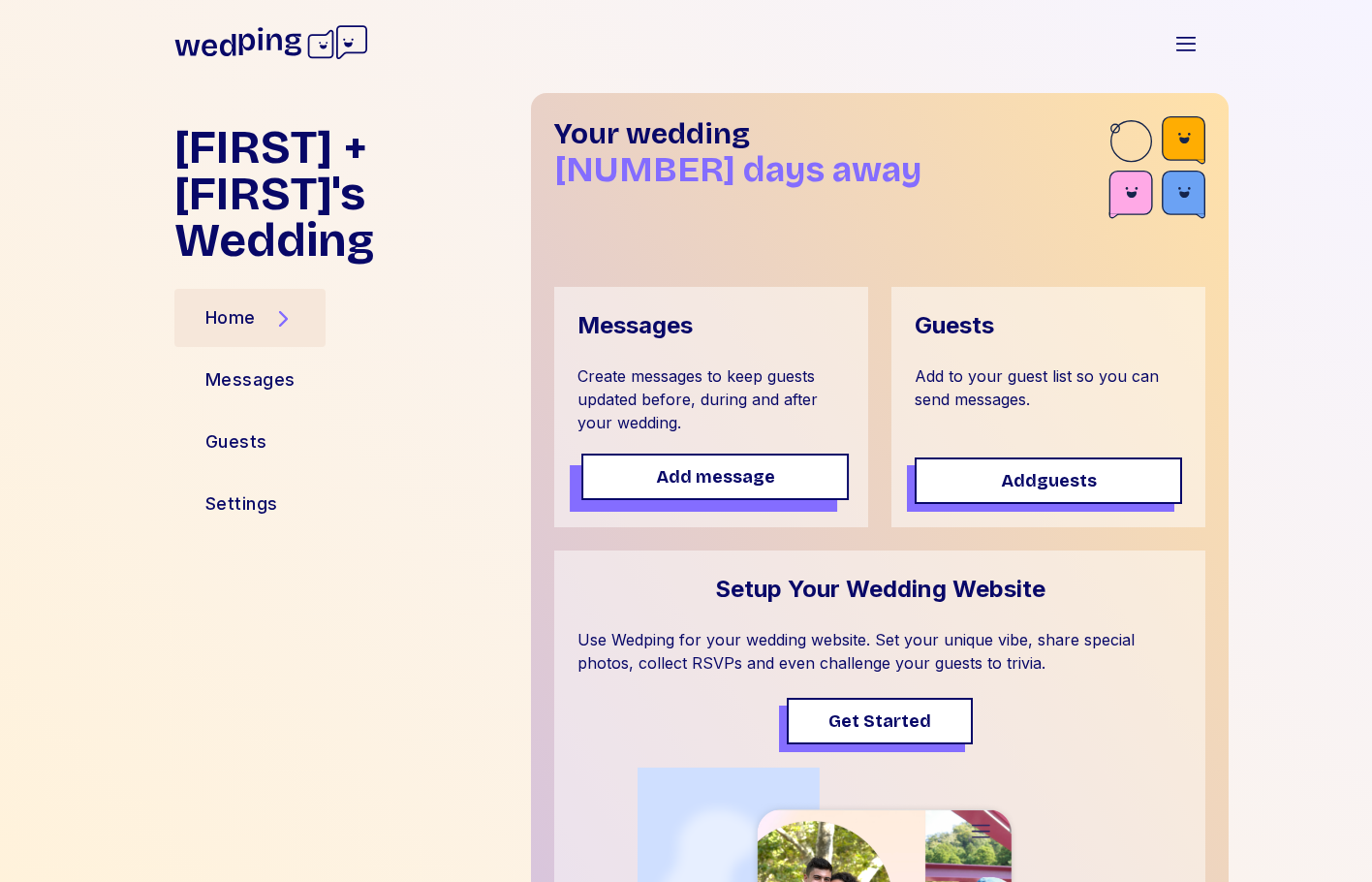 click on "Add message" at bounding box center (715, 477) 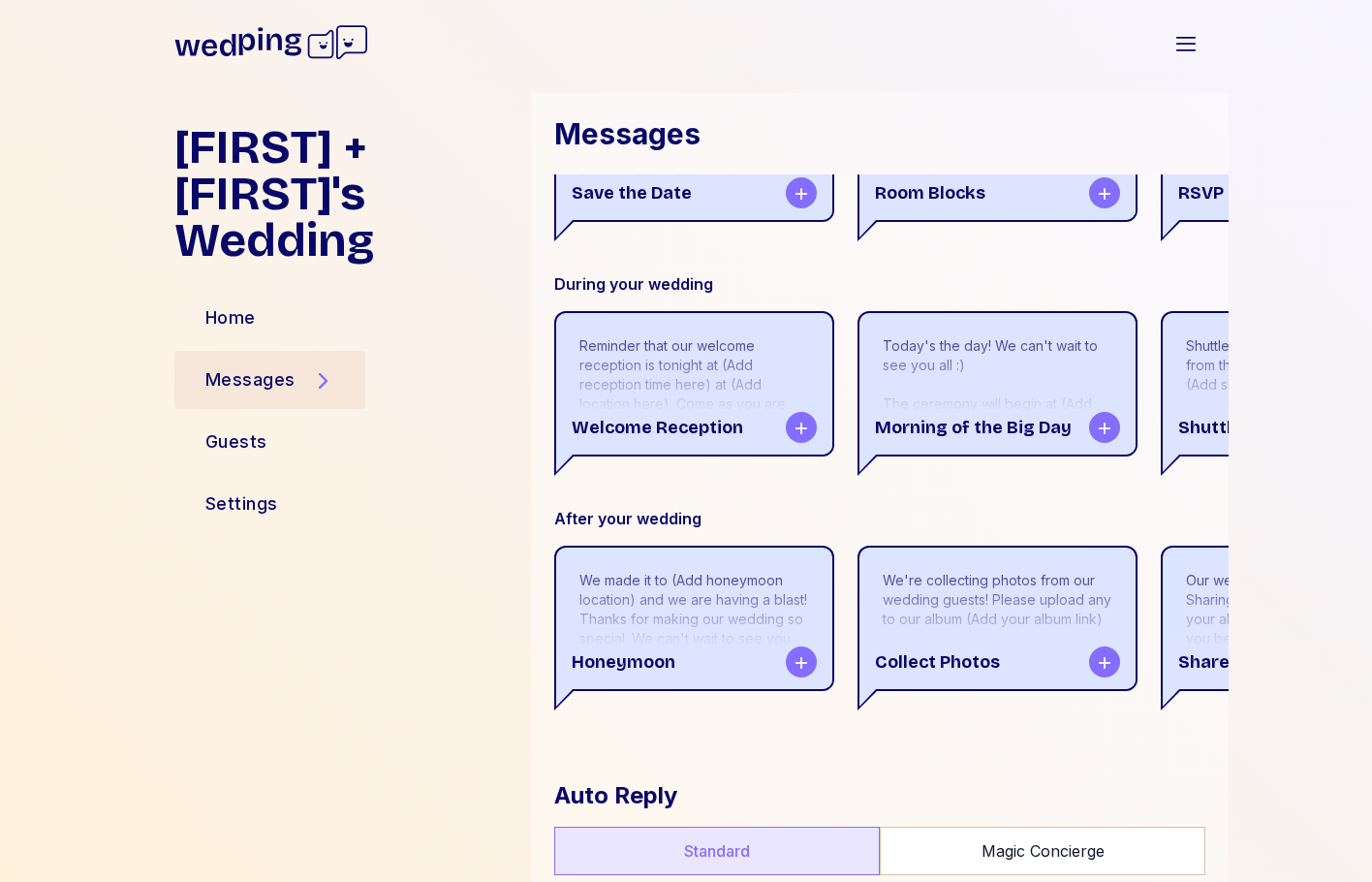 scroll, scrollTop: 582, scrollLeft: 0, axis: vertical 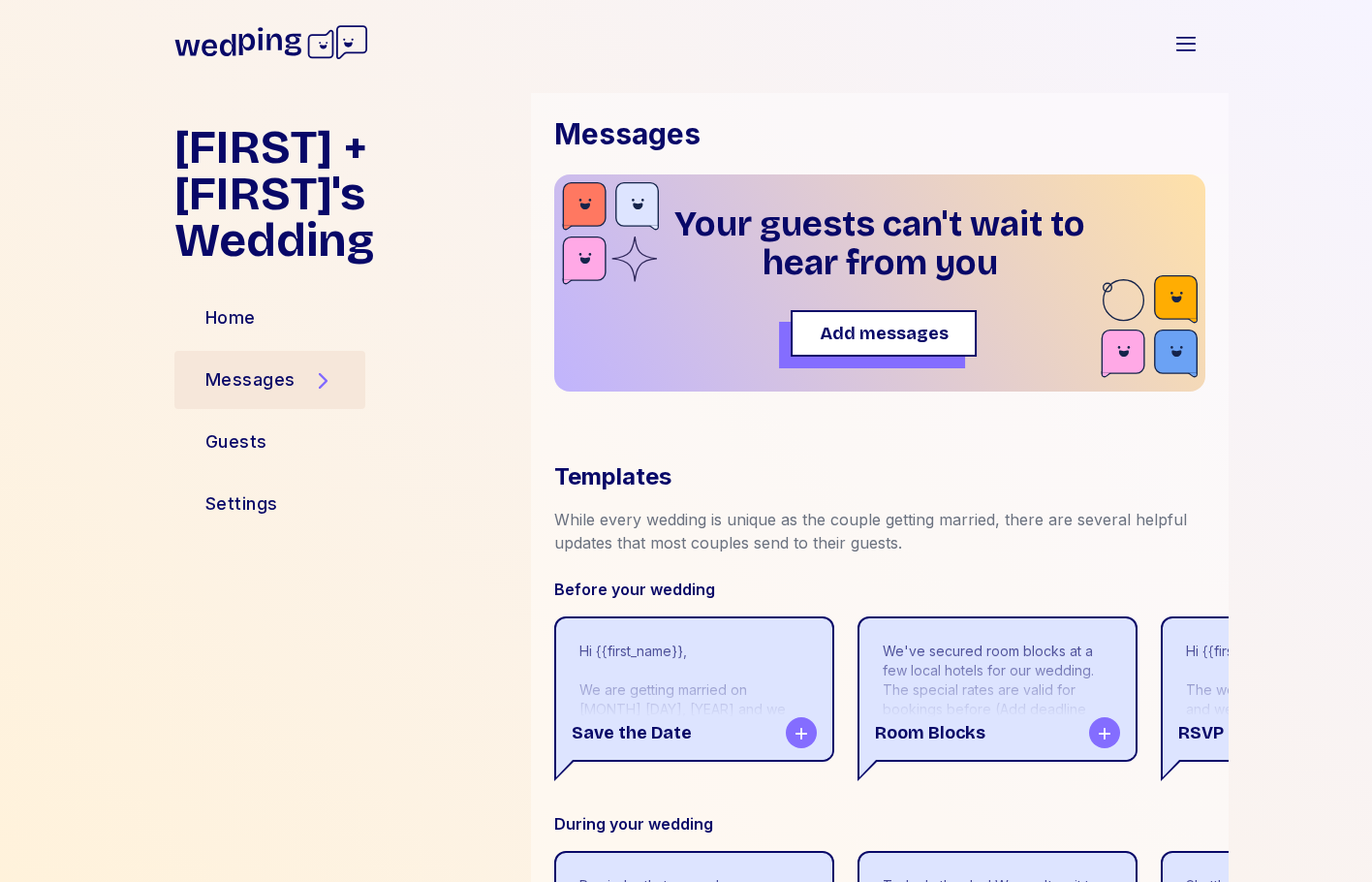 click on "Add messages" at bounding box center [884, 333] 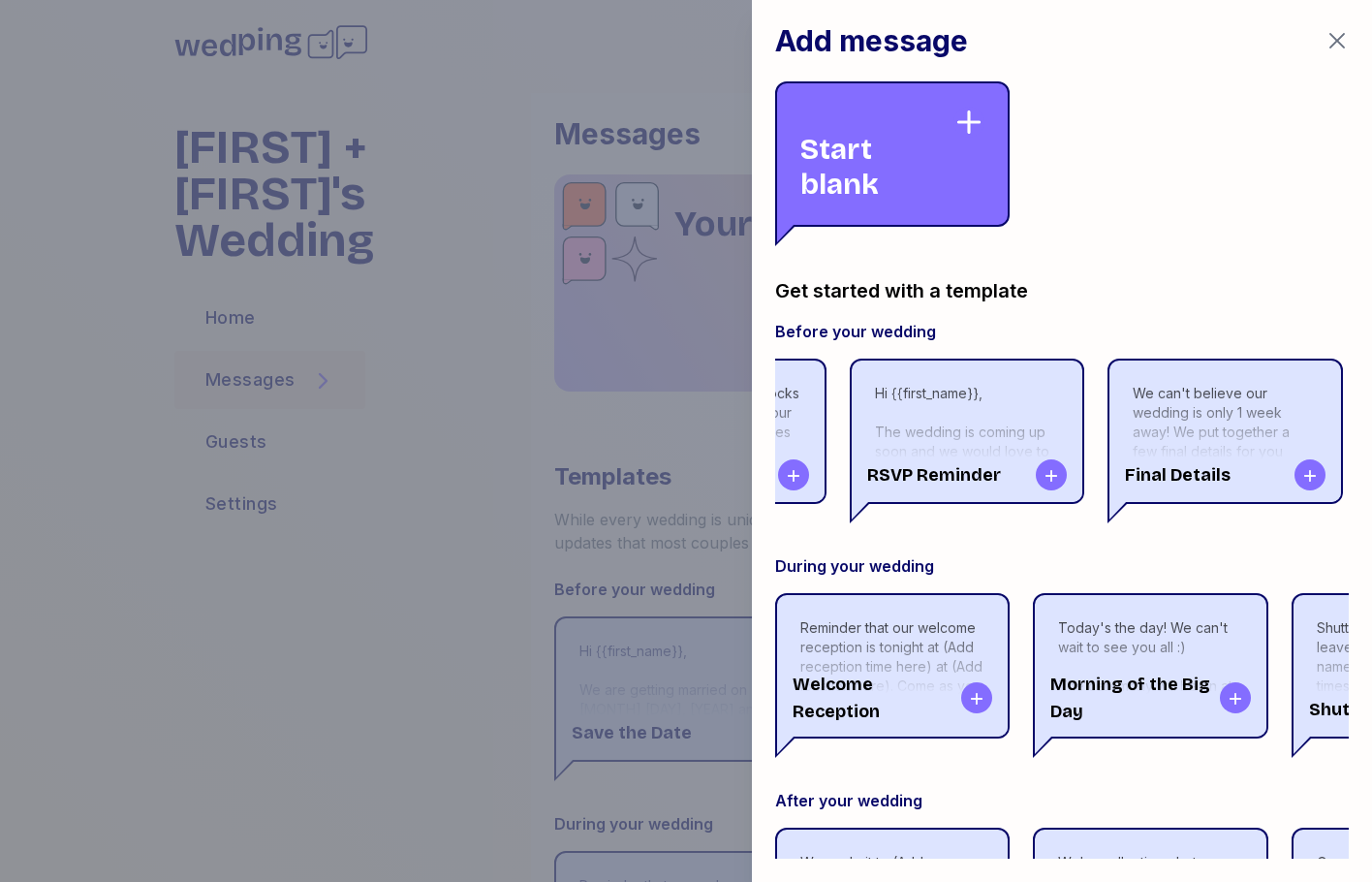scroll, scrollTop: 0, scrollLeft: 448, axis: horizontal 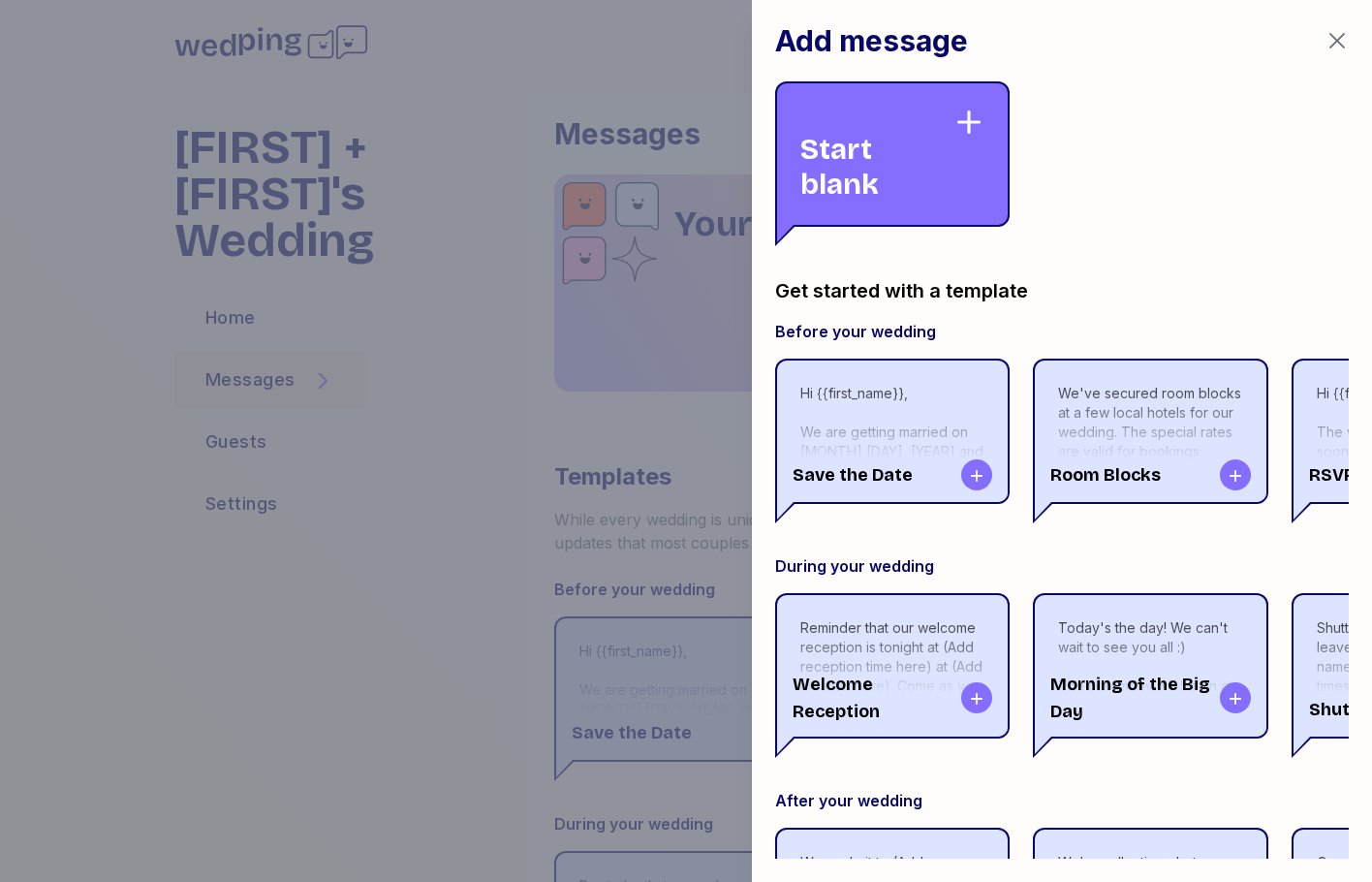 click 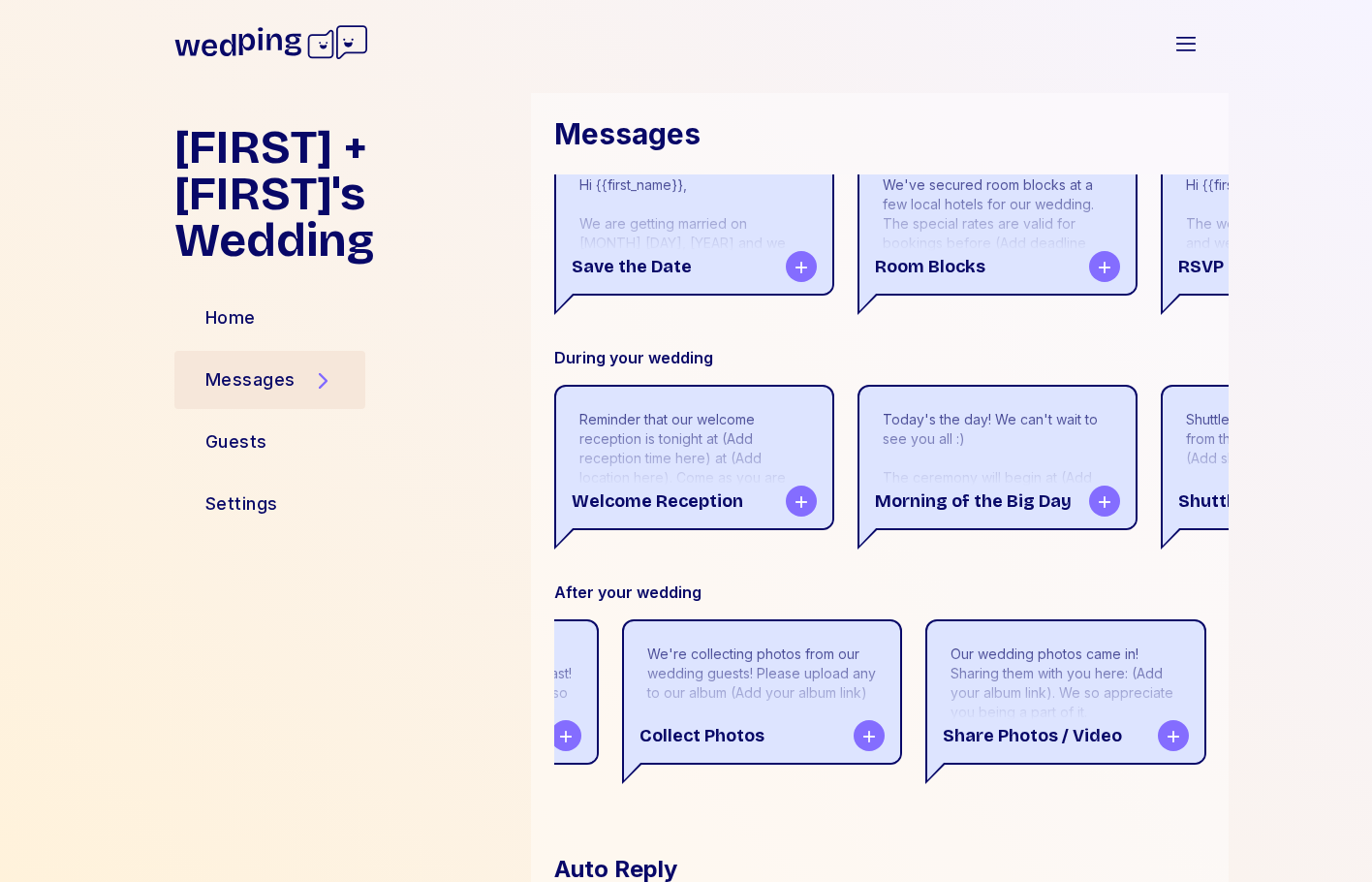 scroll, scrollTop: 485, scrollLeft: 0, axis: vertical 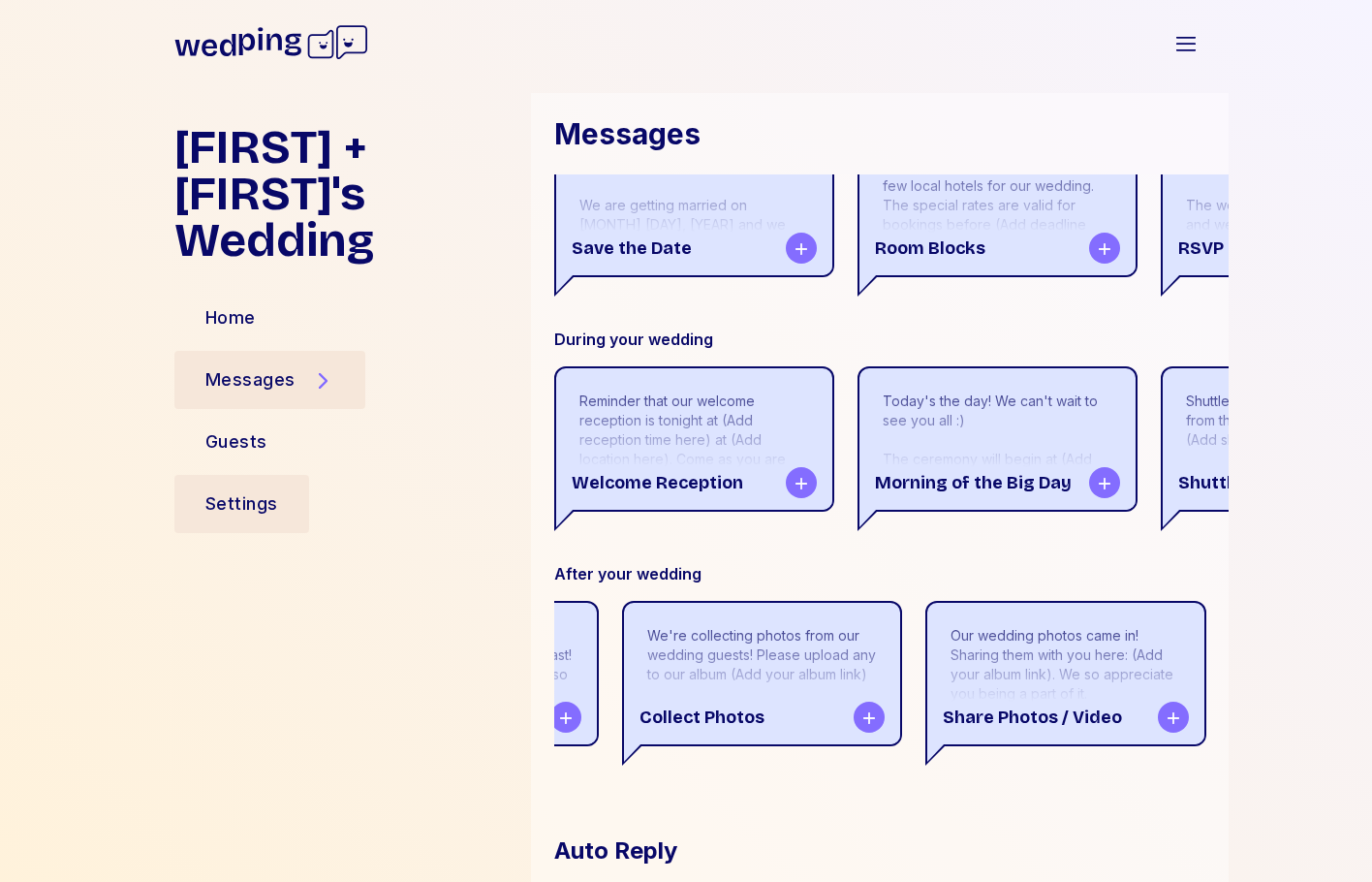 click on "Settings" at bounding box center (241, 504) 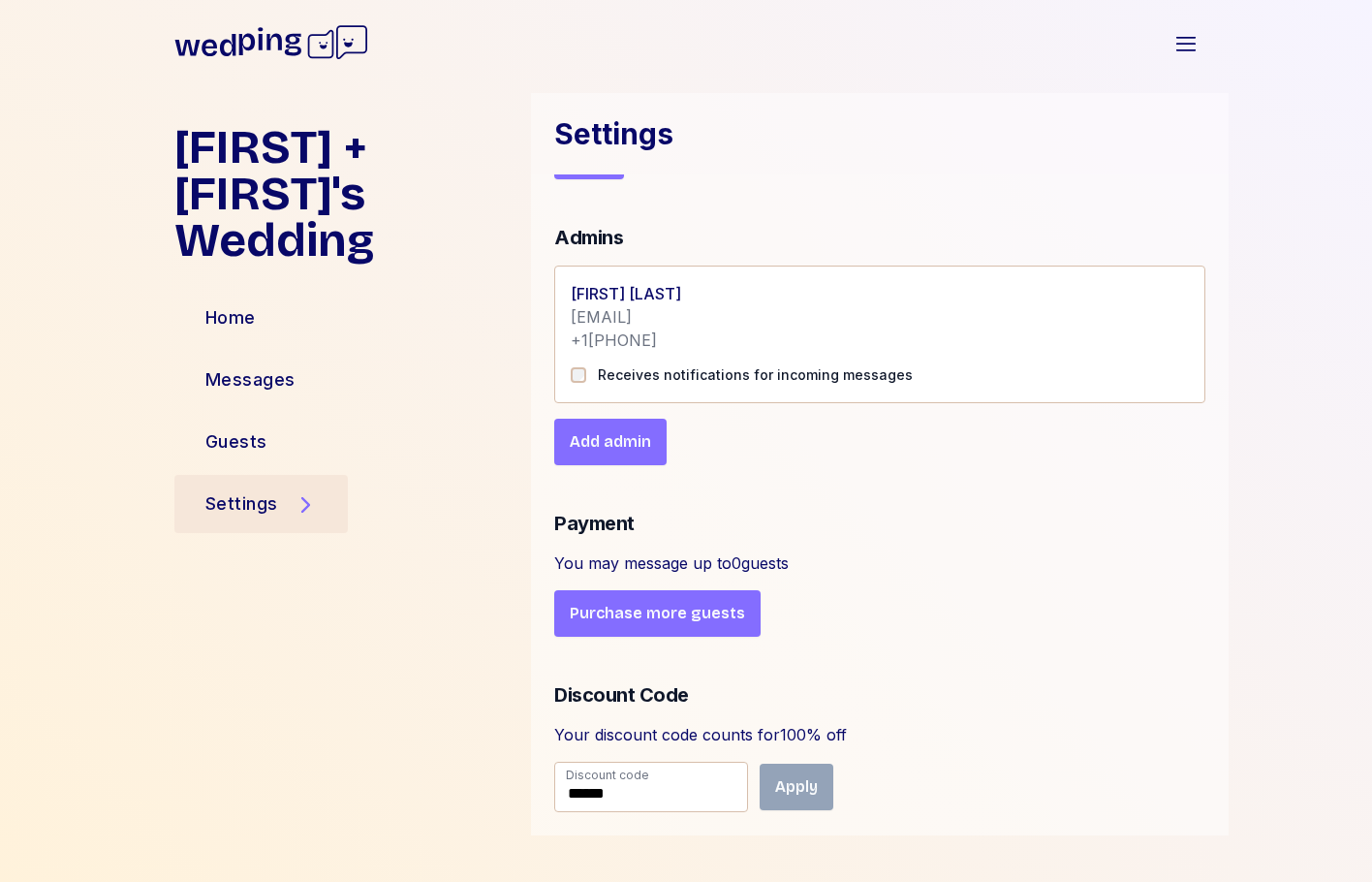 scroll, scrollTop: 344, scrollLeft: 0, axis: vertical 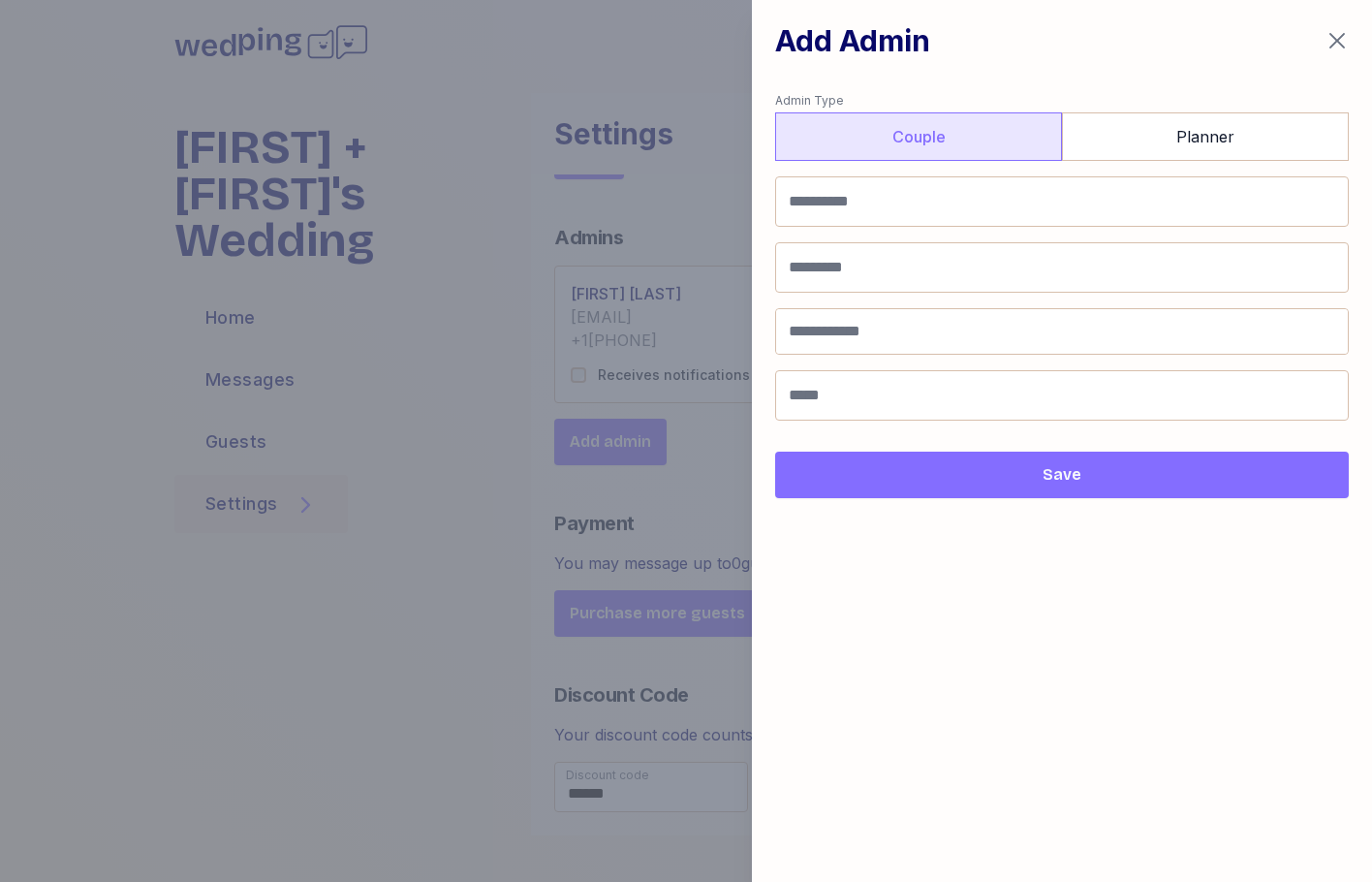 click on "Couple" at bounding box center [919, 137] 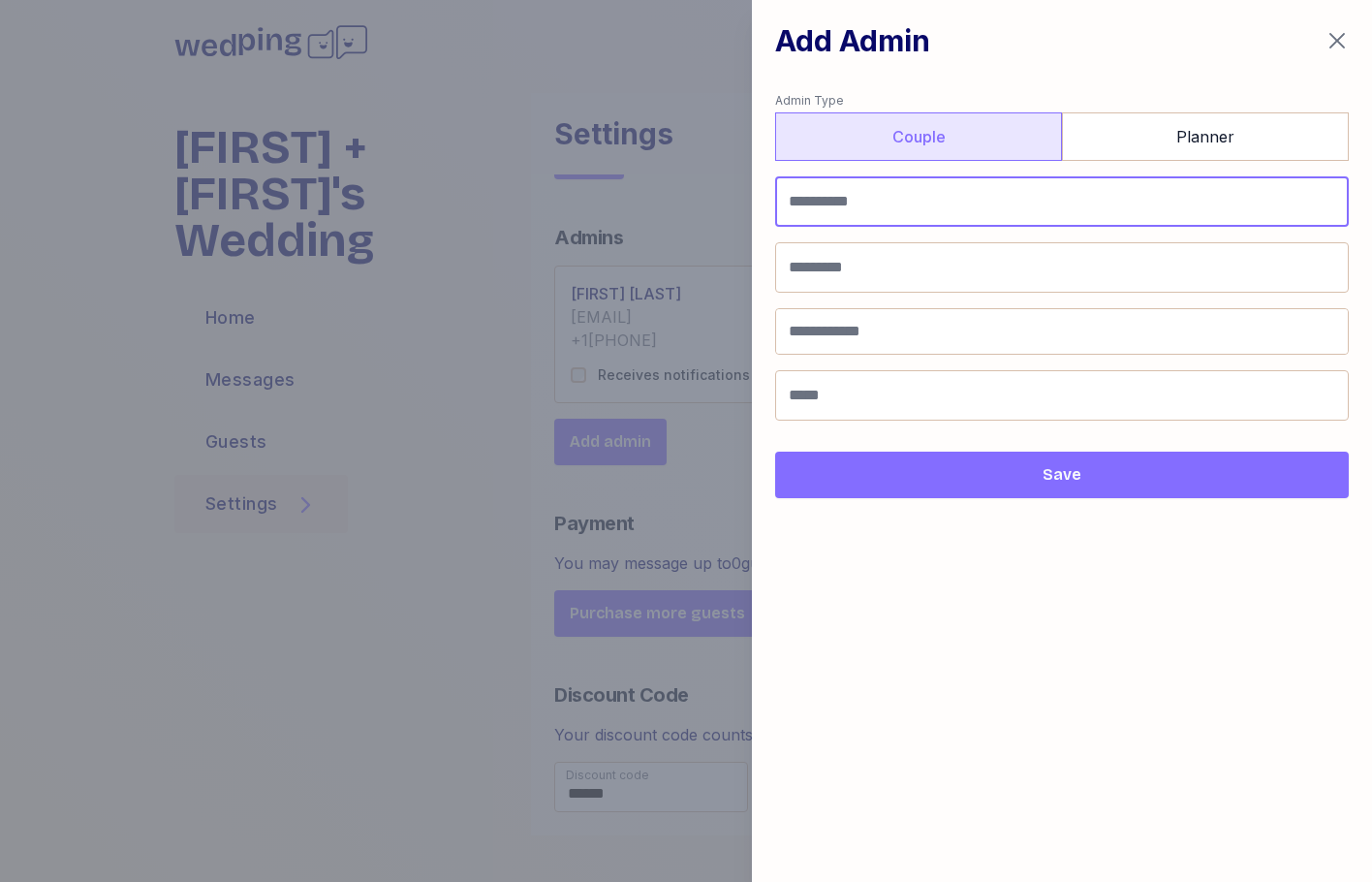 click at bounding box center (1062, 202) 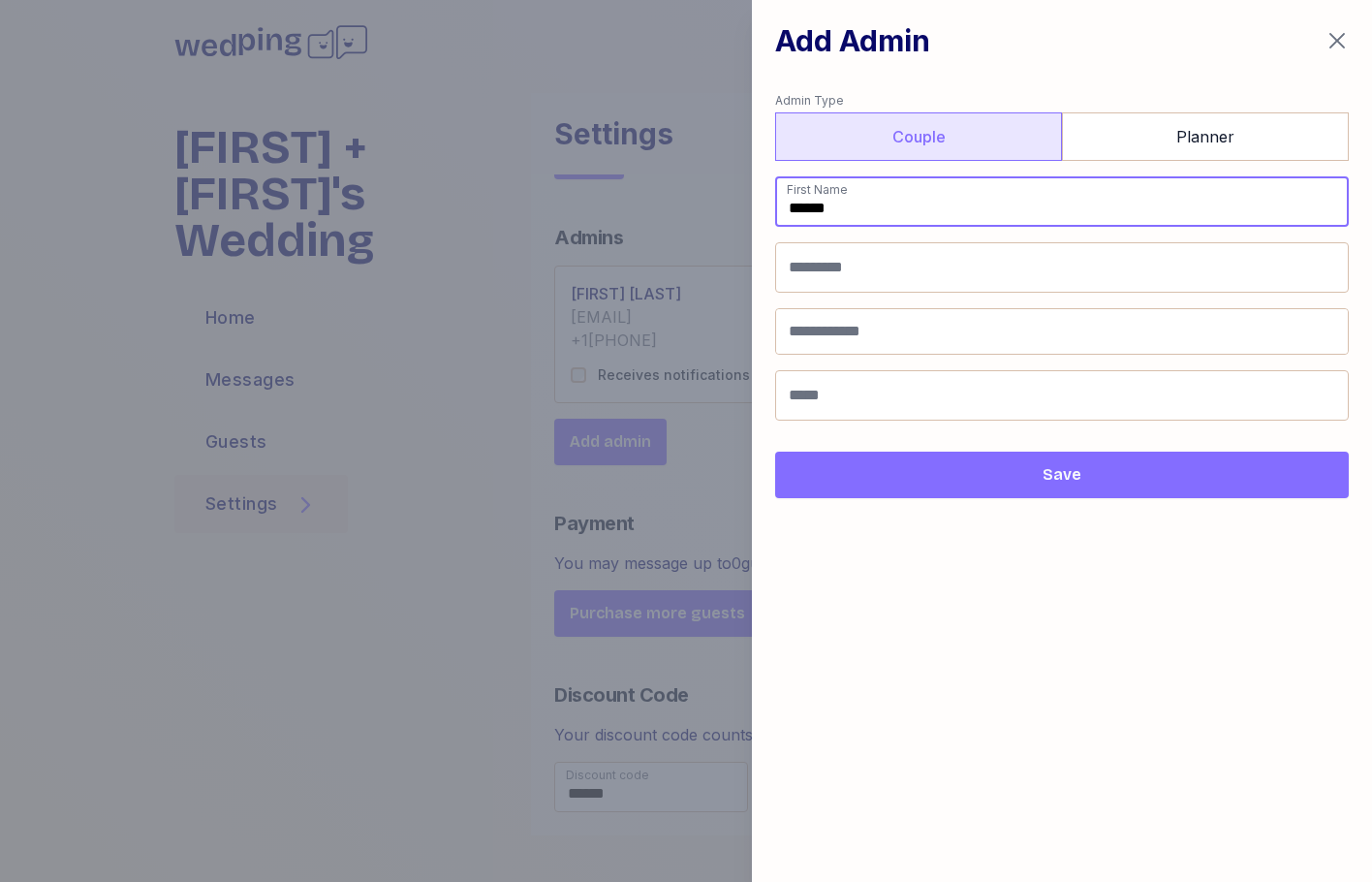 type on "******" 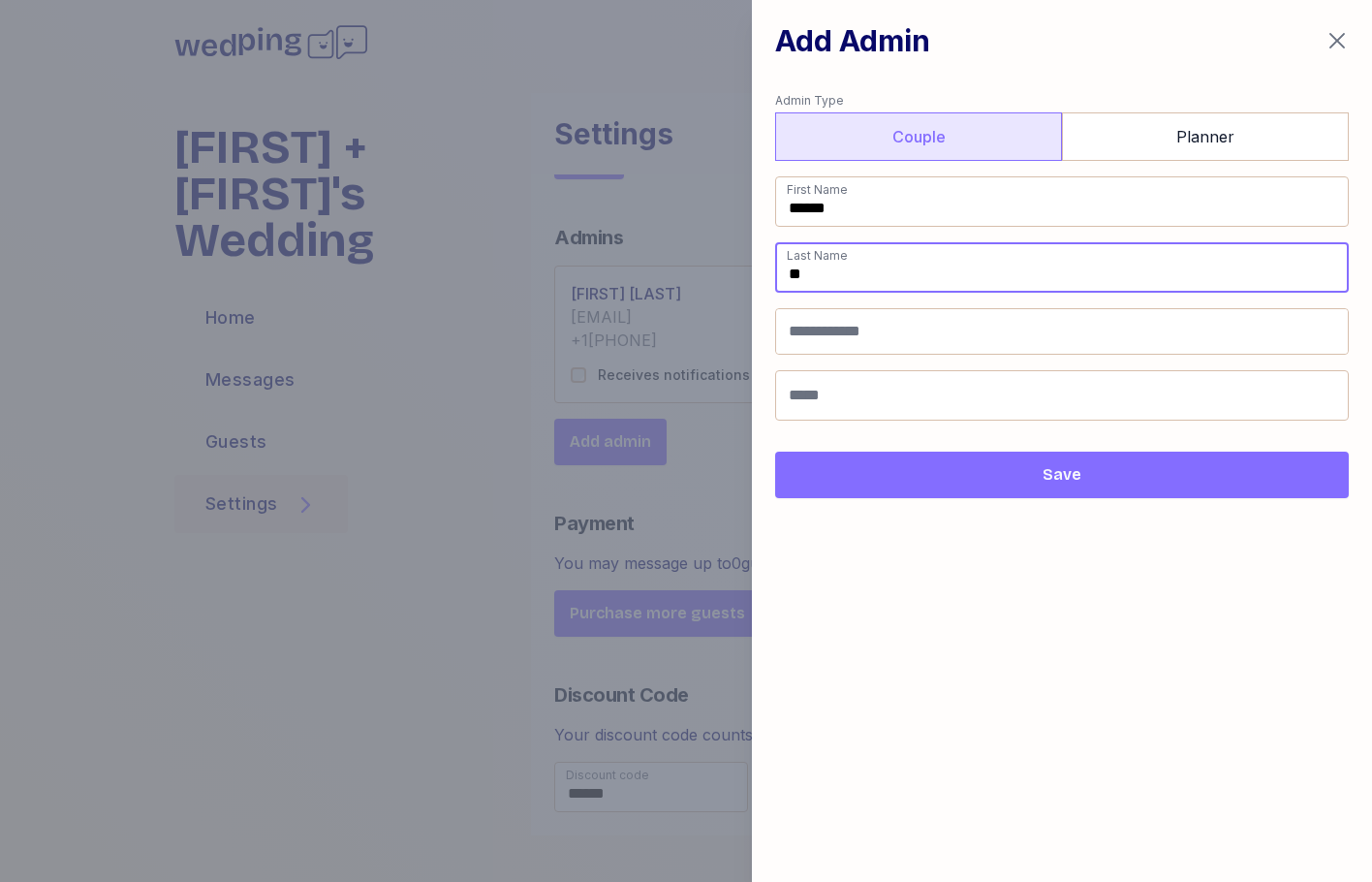 type on "*" 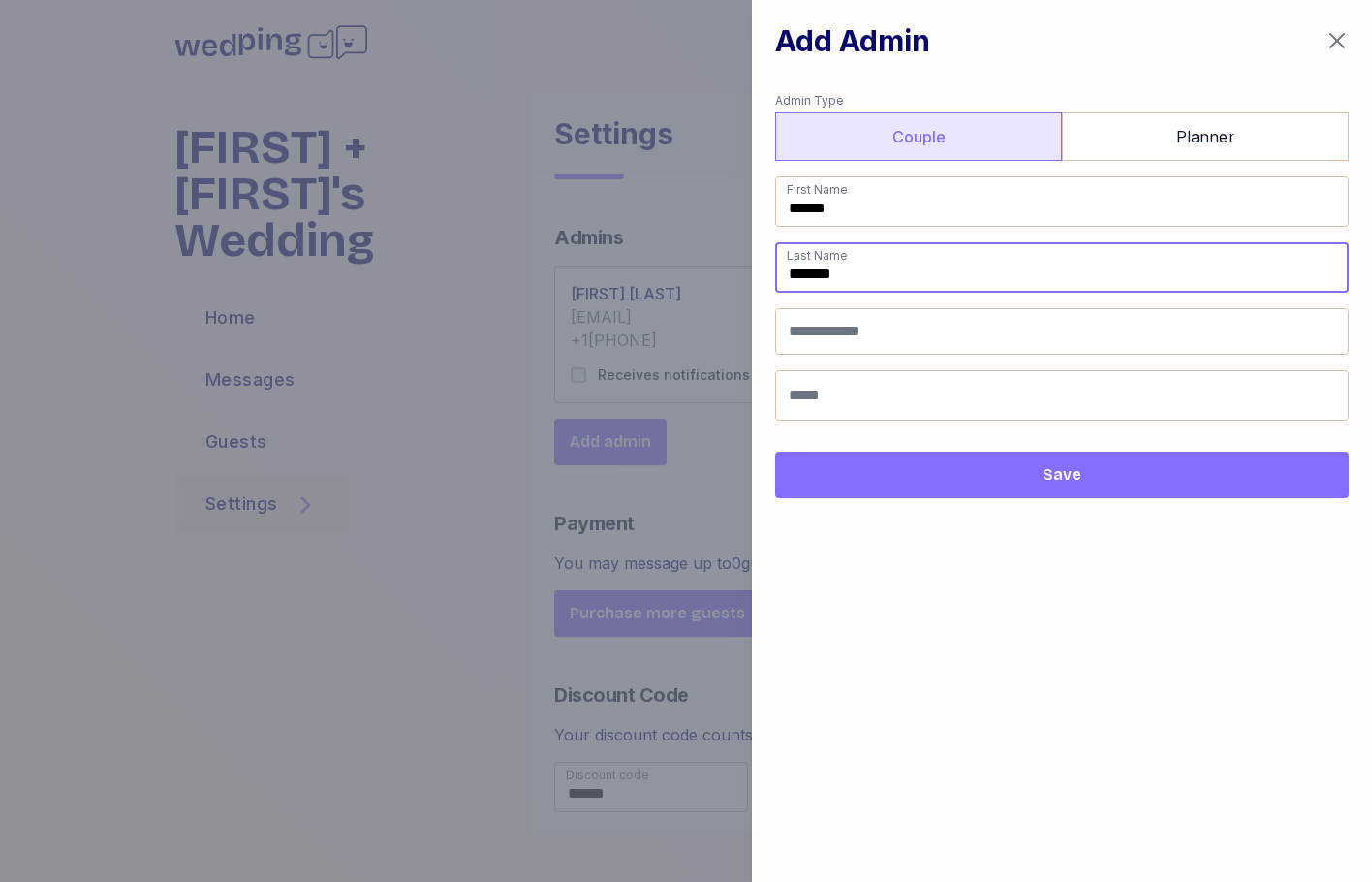 type on "*******" 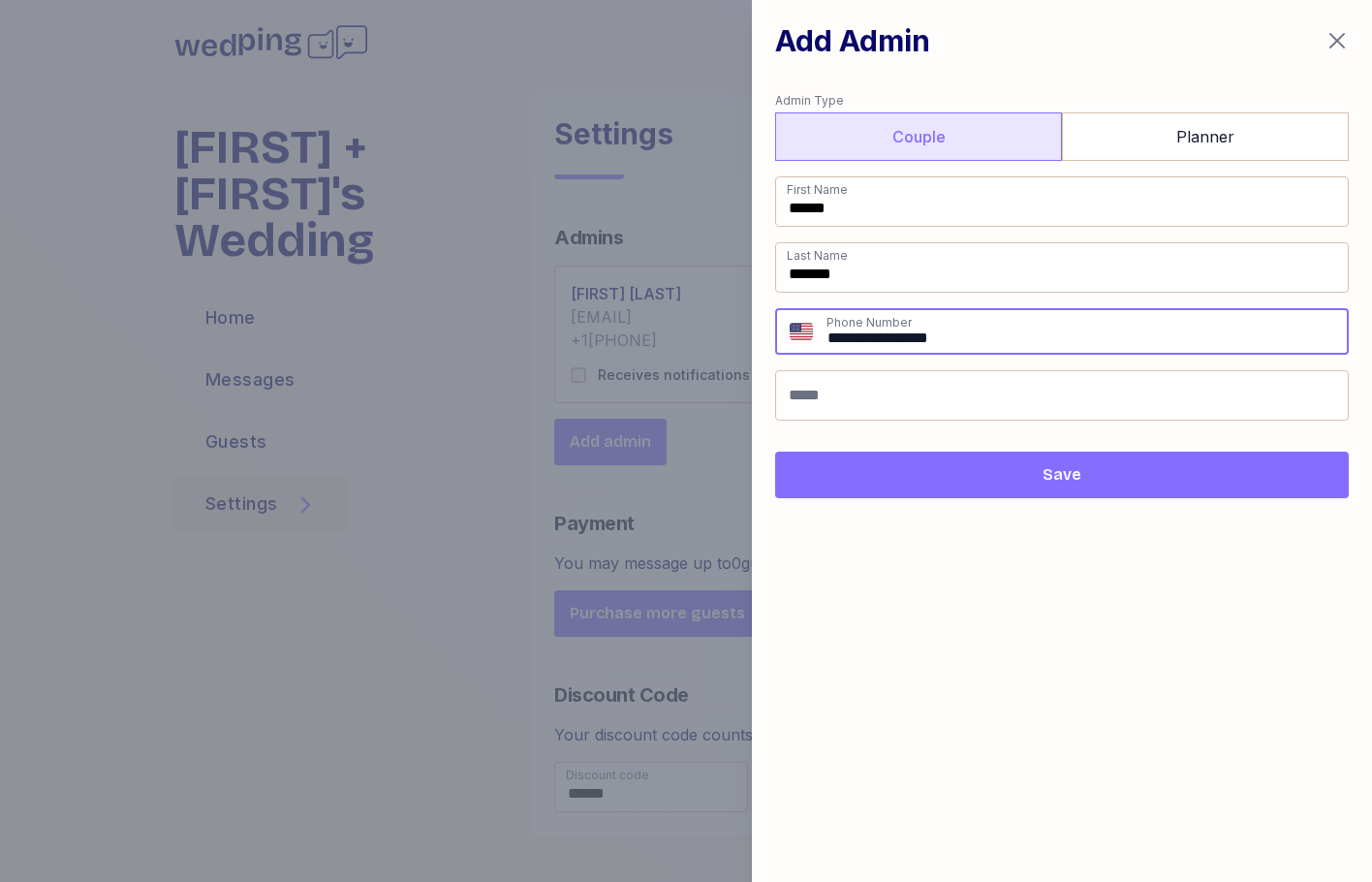 type on "**********" 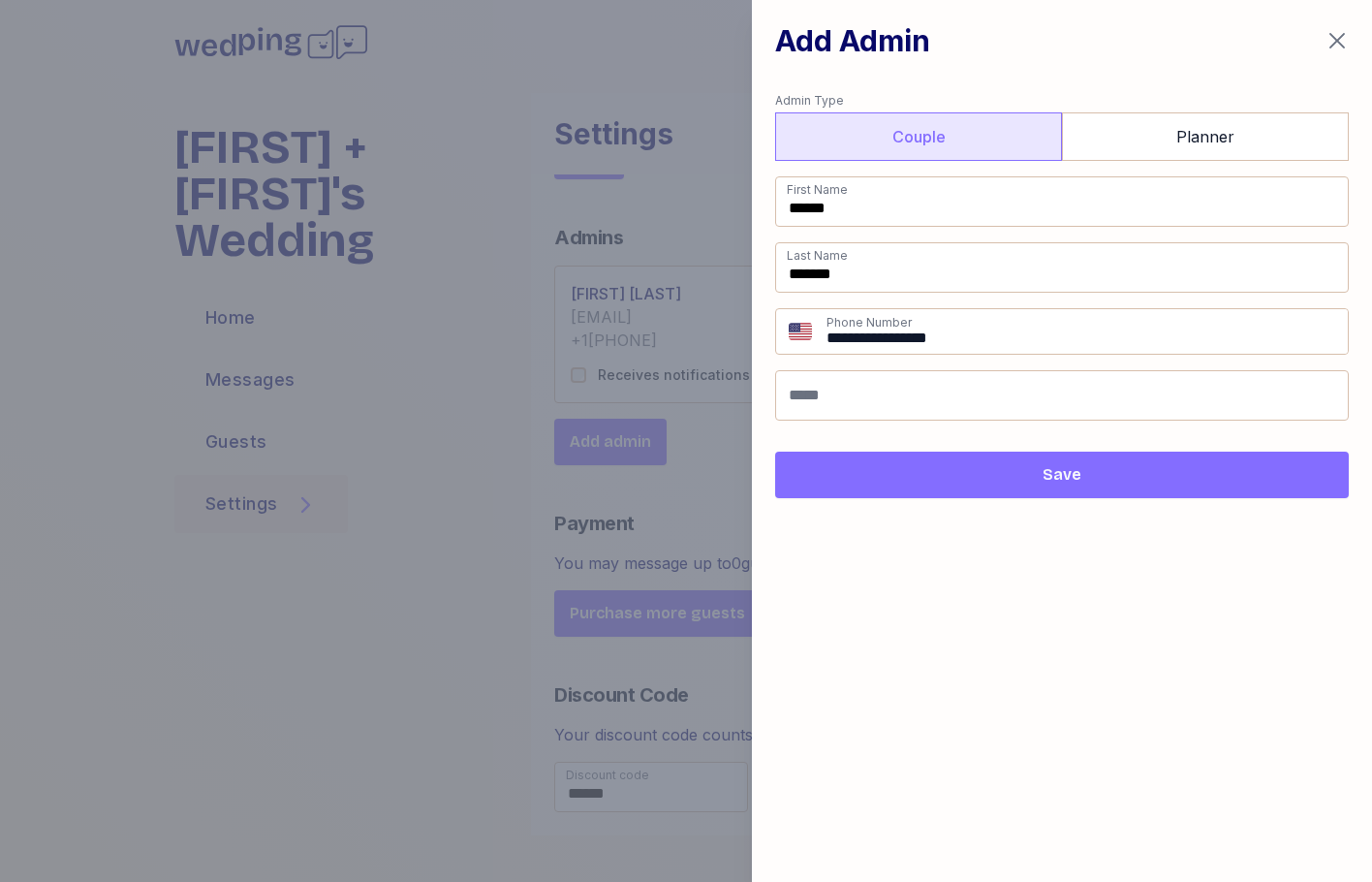 type 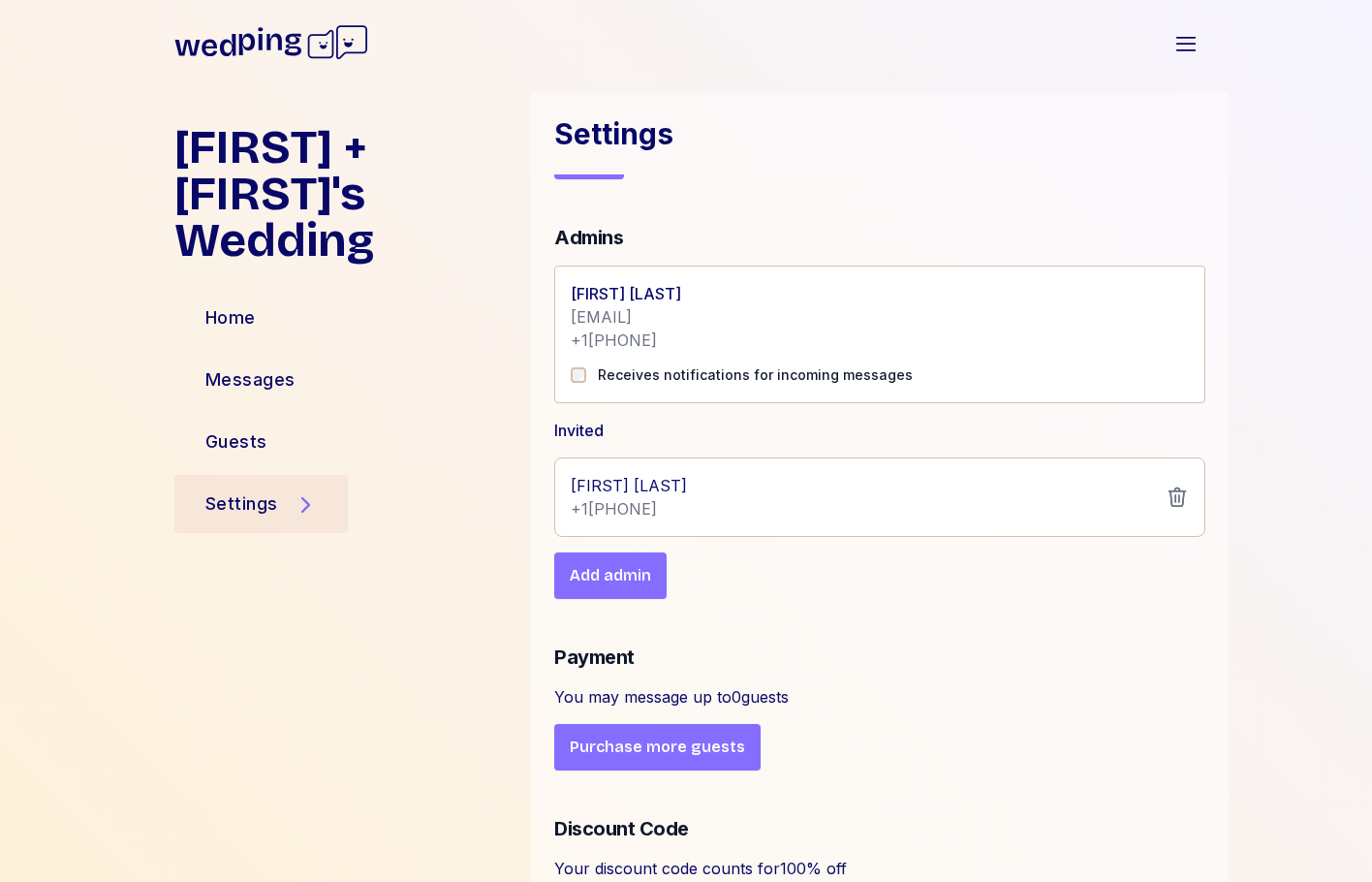 click on "[FIRST]   [LAST] +1[PHONE]" at bounding box center (880, 497) 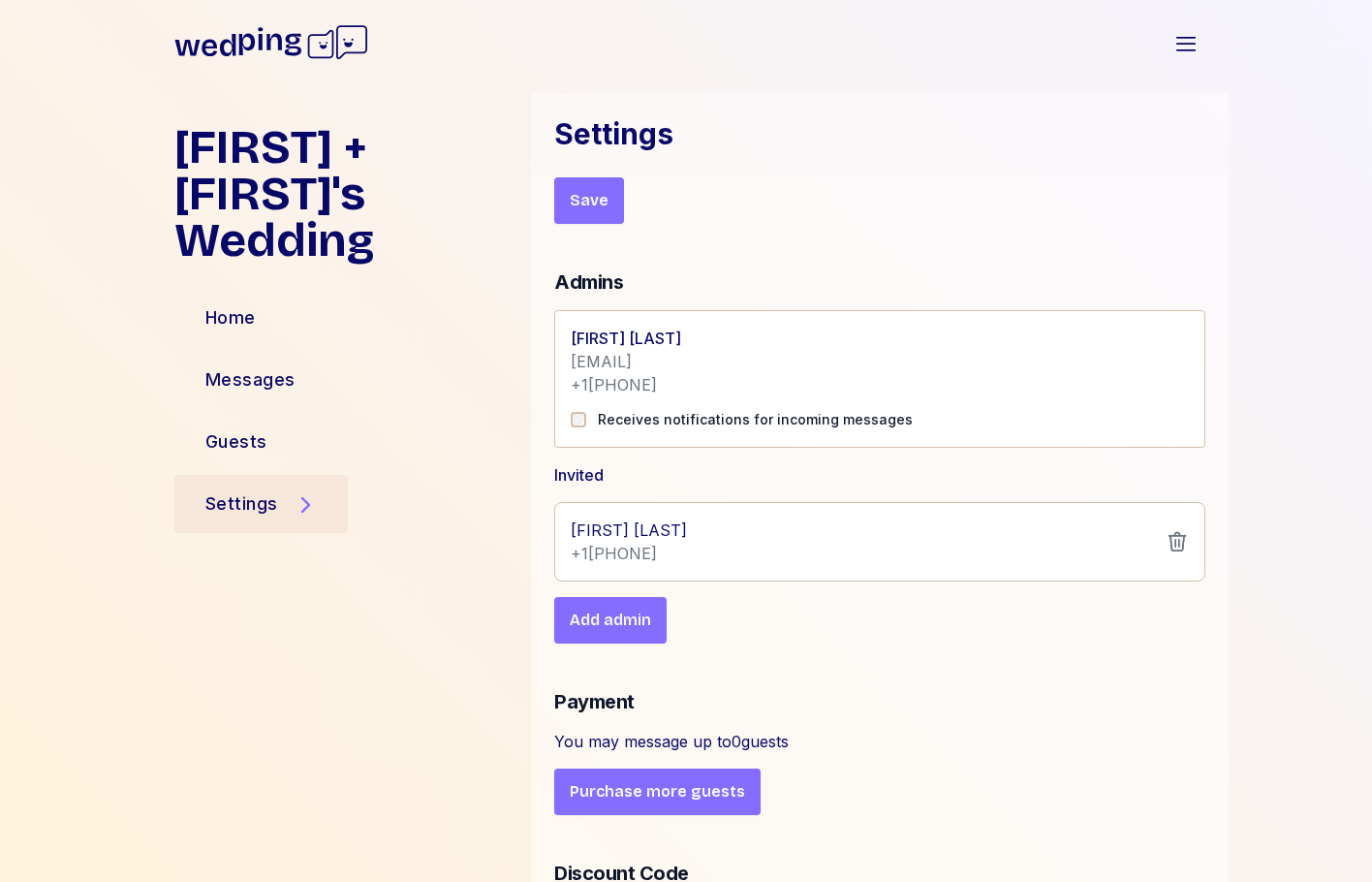 scroll, scrollTop: 0, scrollLeft: 0, axis: both 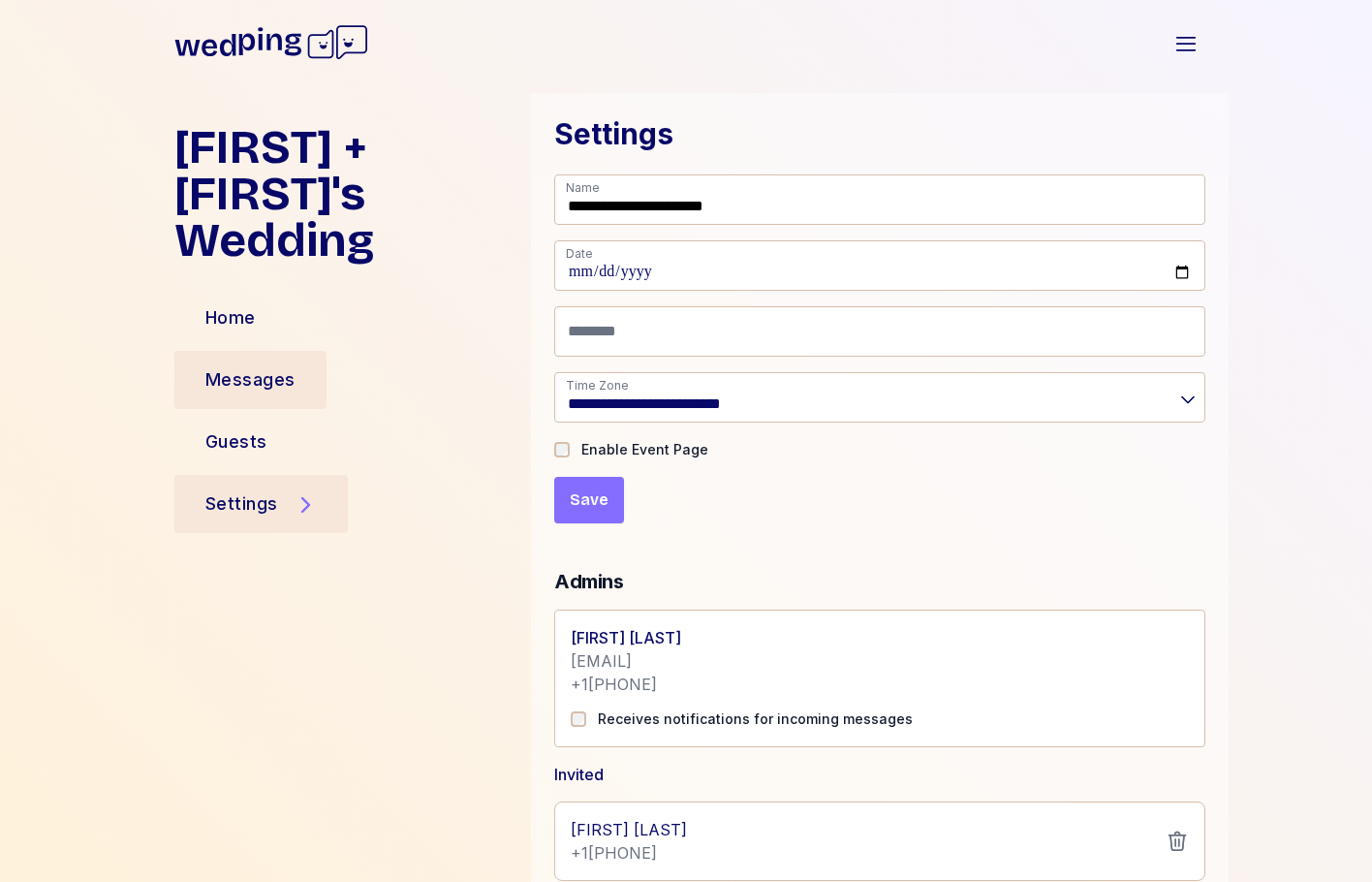 click on "Messages" at bounding box center [250, 380] 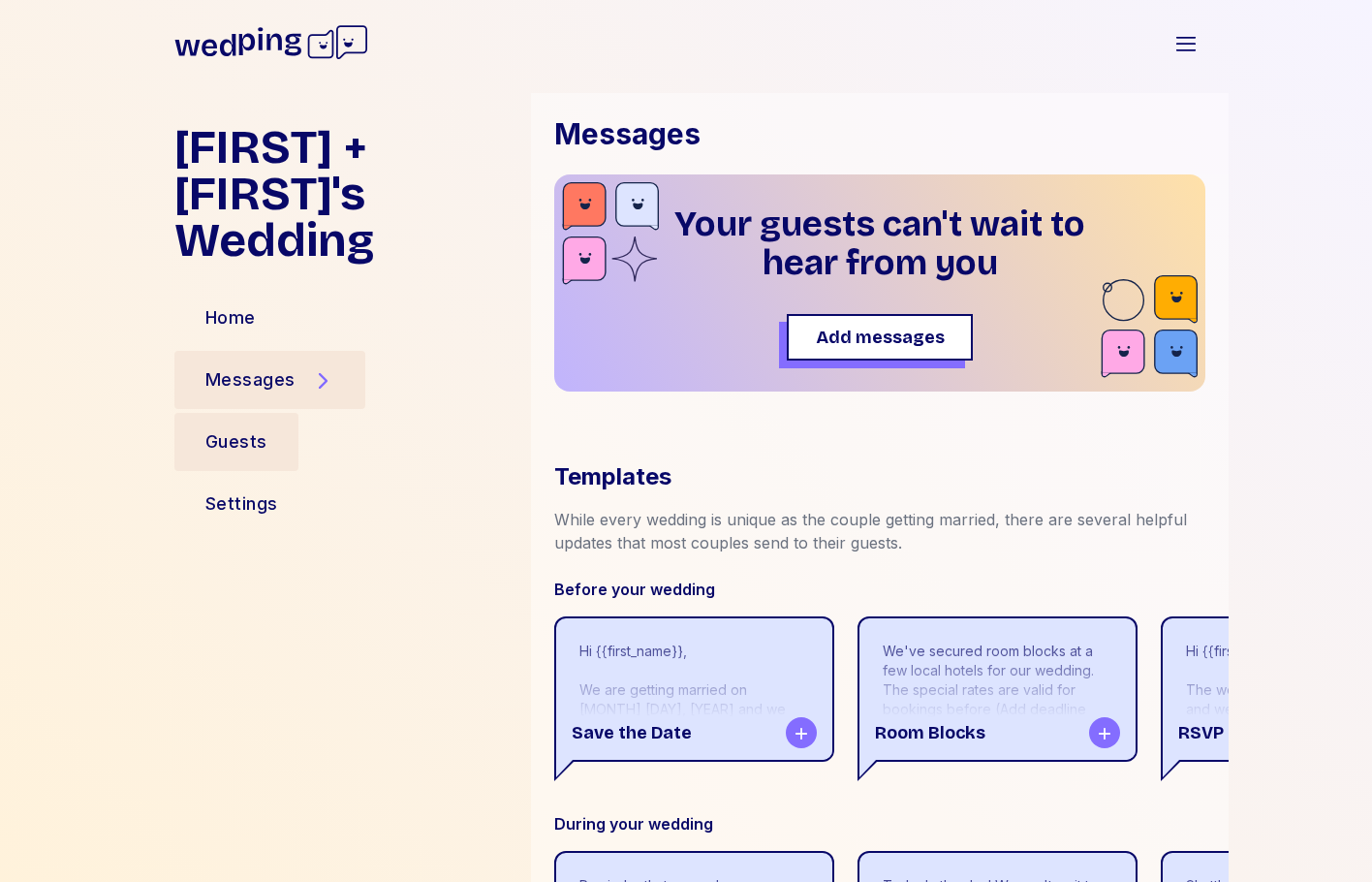 click on "Guests" at bounding box center (236, 442) 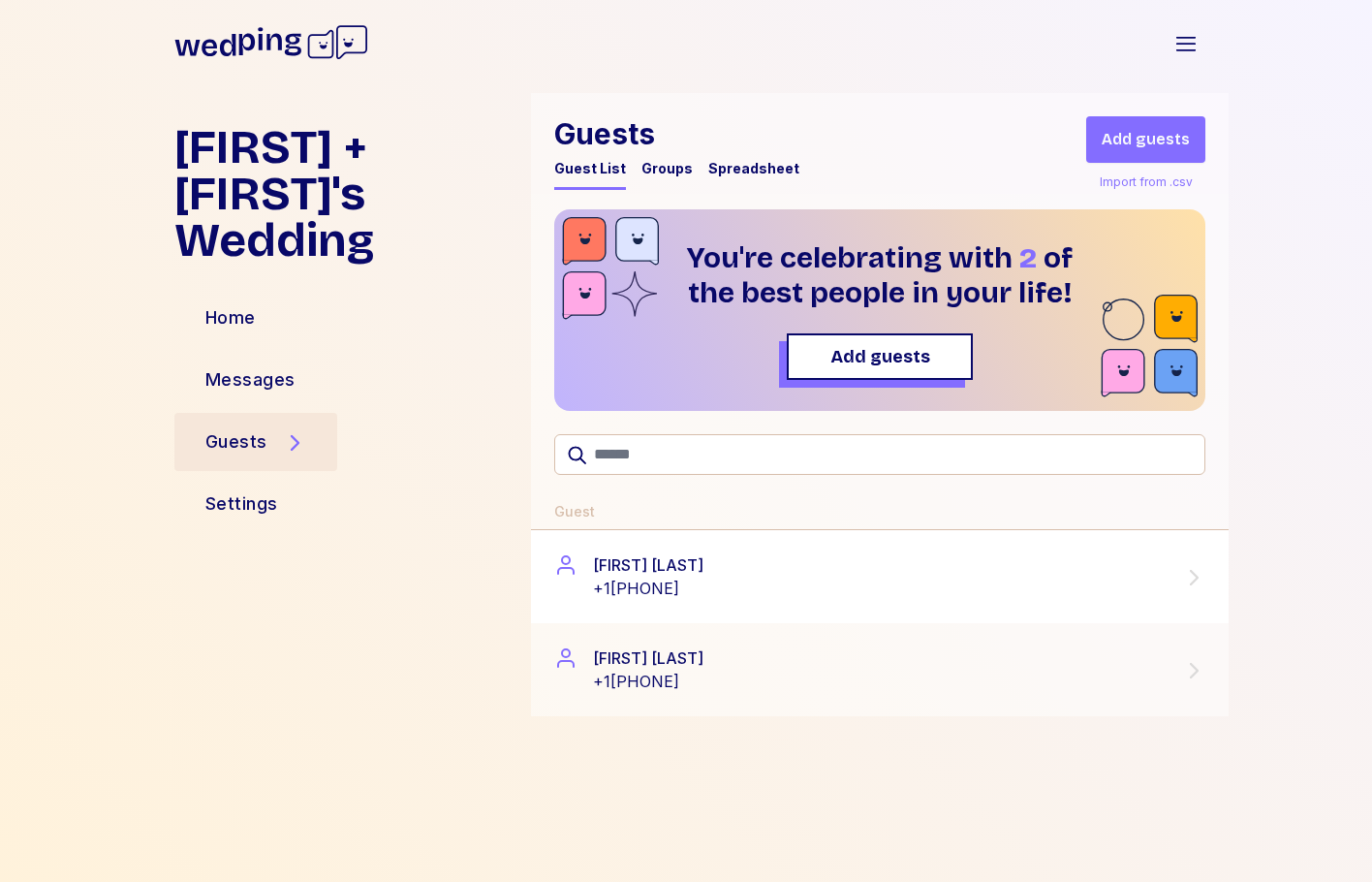 click on "[FIRST]   [LAST]" at bounding box center (648, 565) 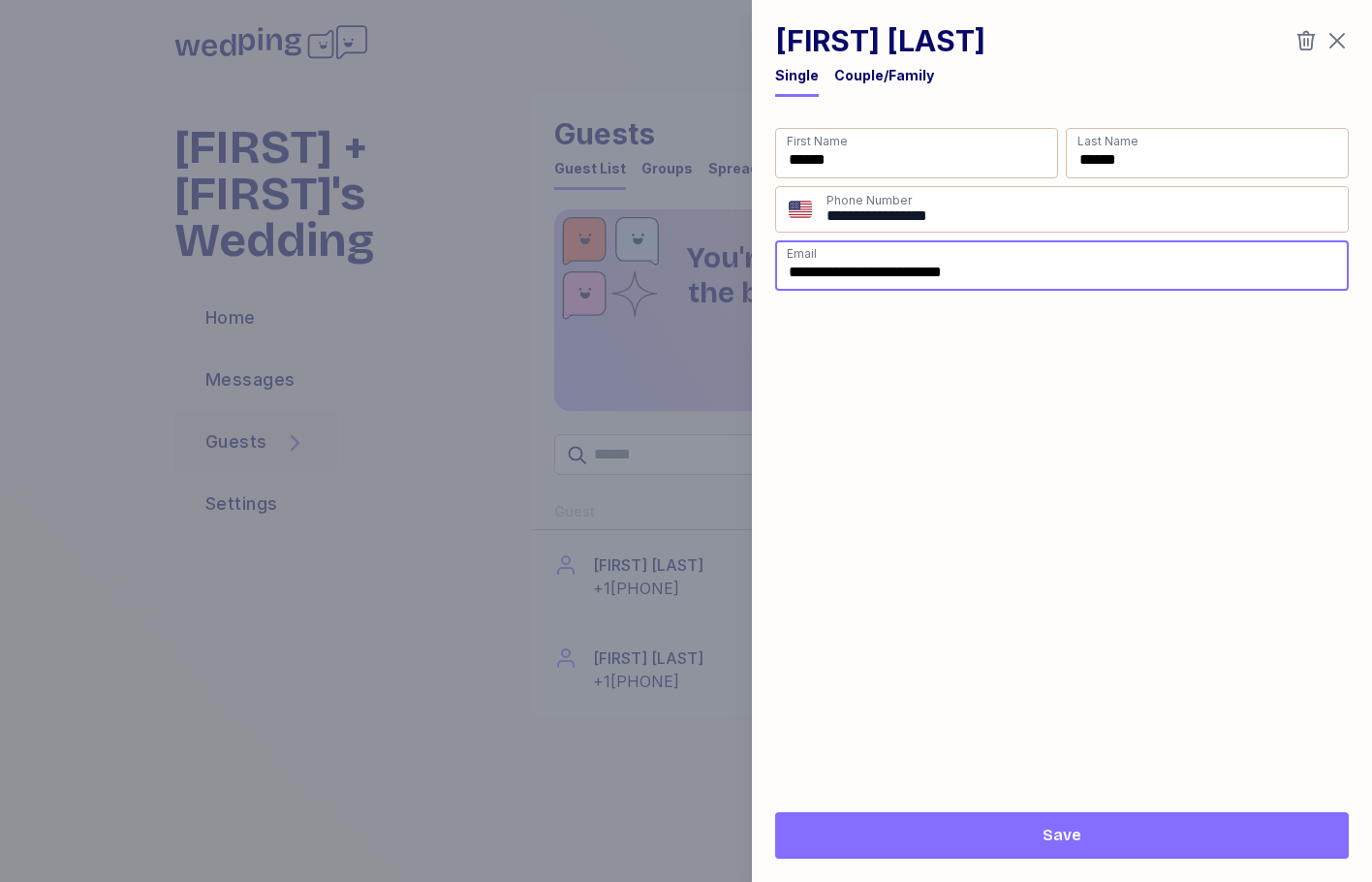 click on "**********" at bounding box center [1062, 266] 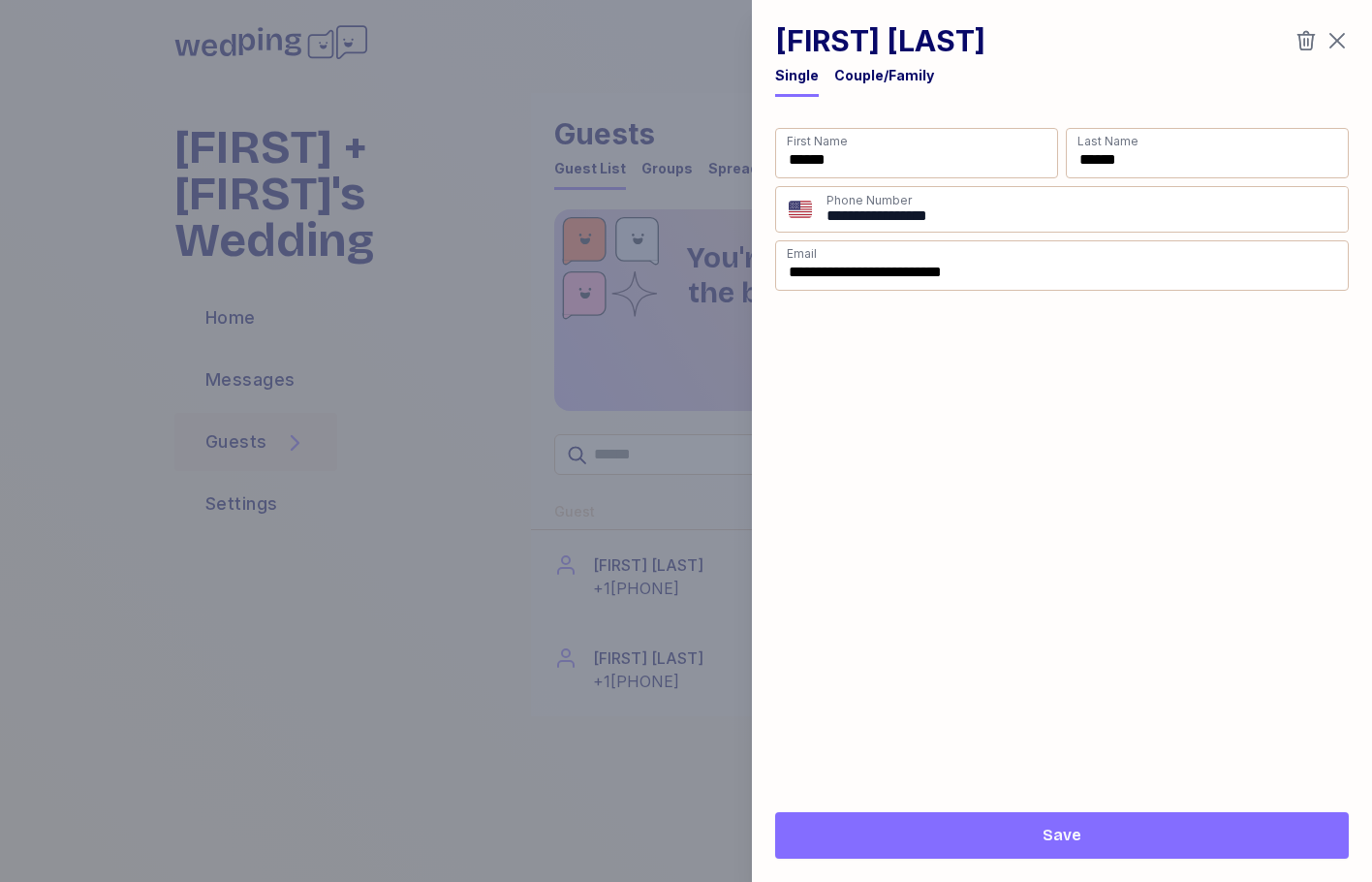 click 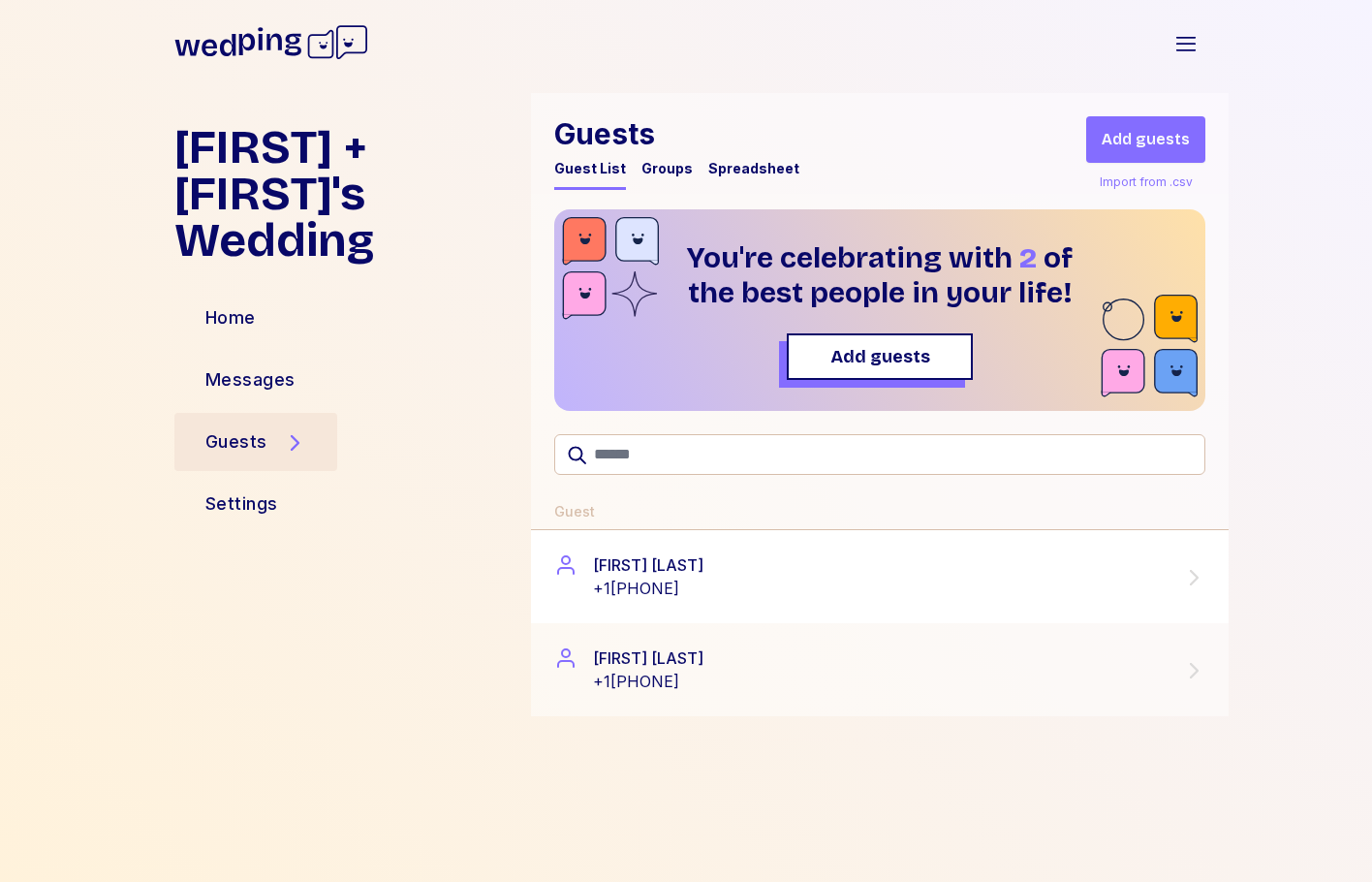 click on "[FIRST]   [LAST] +1[PHONE]" at bounding box center (880, 577) 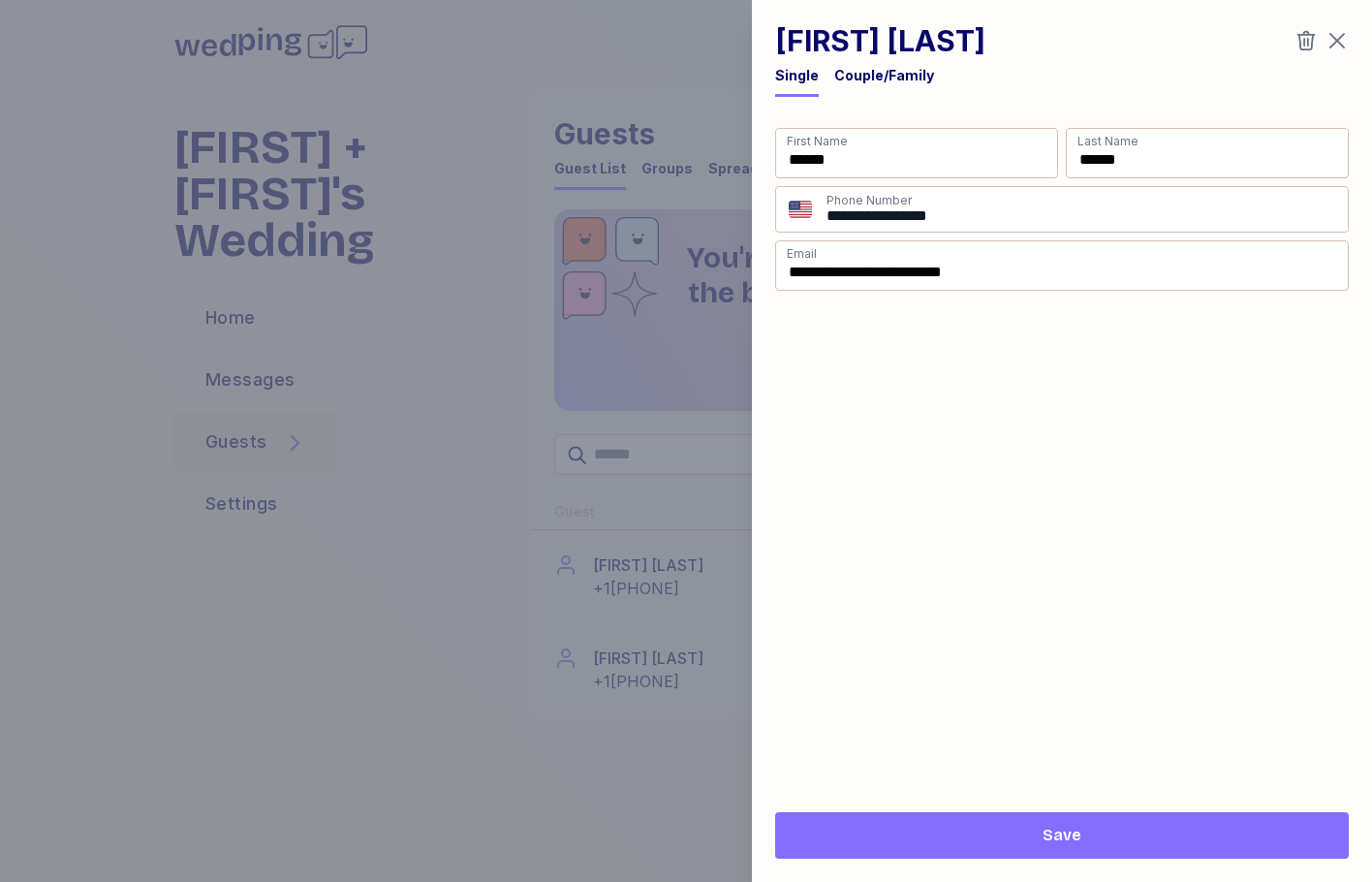 click on "Save" at bounding box center [1062, 835] 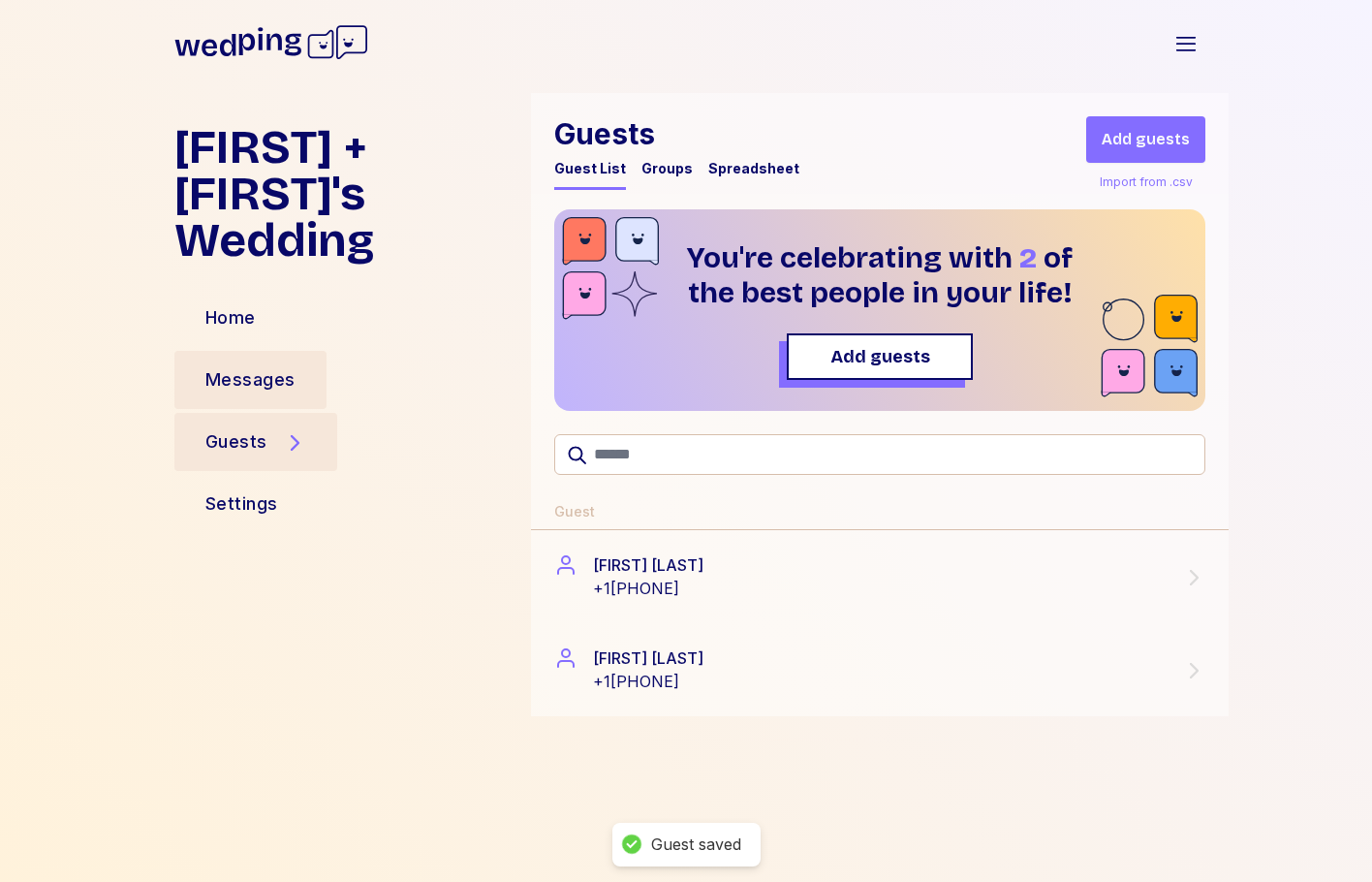 click on "Messages" at bounding box center [250, 380] 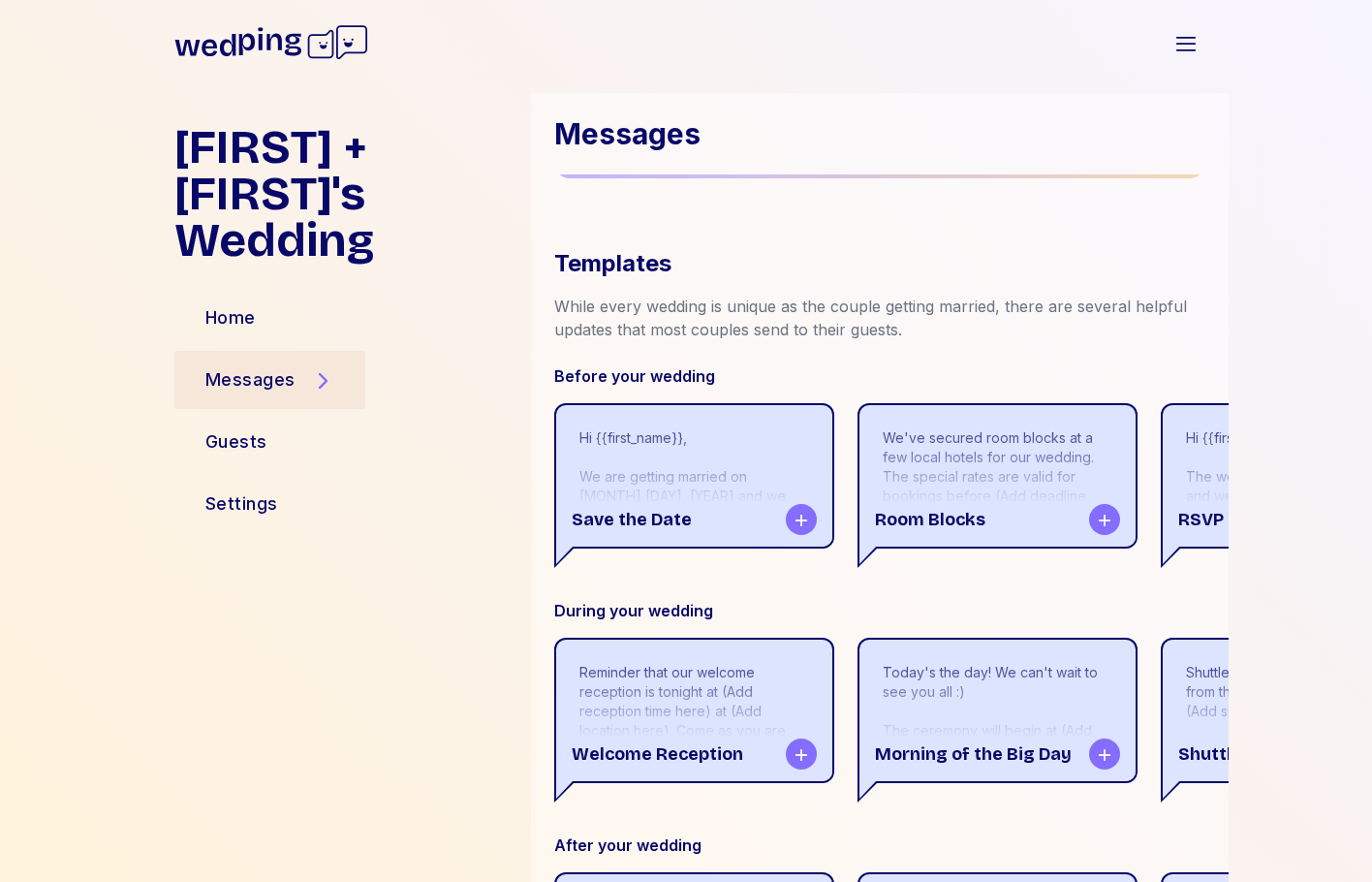 scroll, scrollTop: 291, scrollLeft: 0, axis: vertical 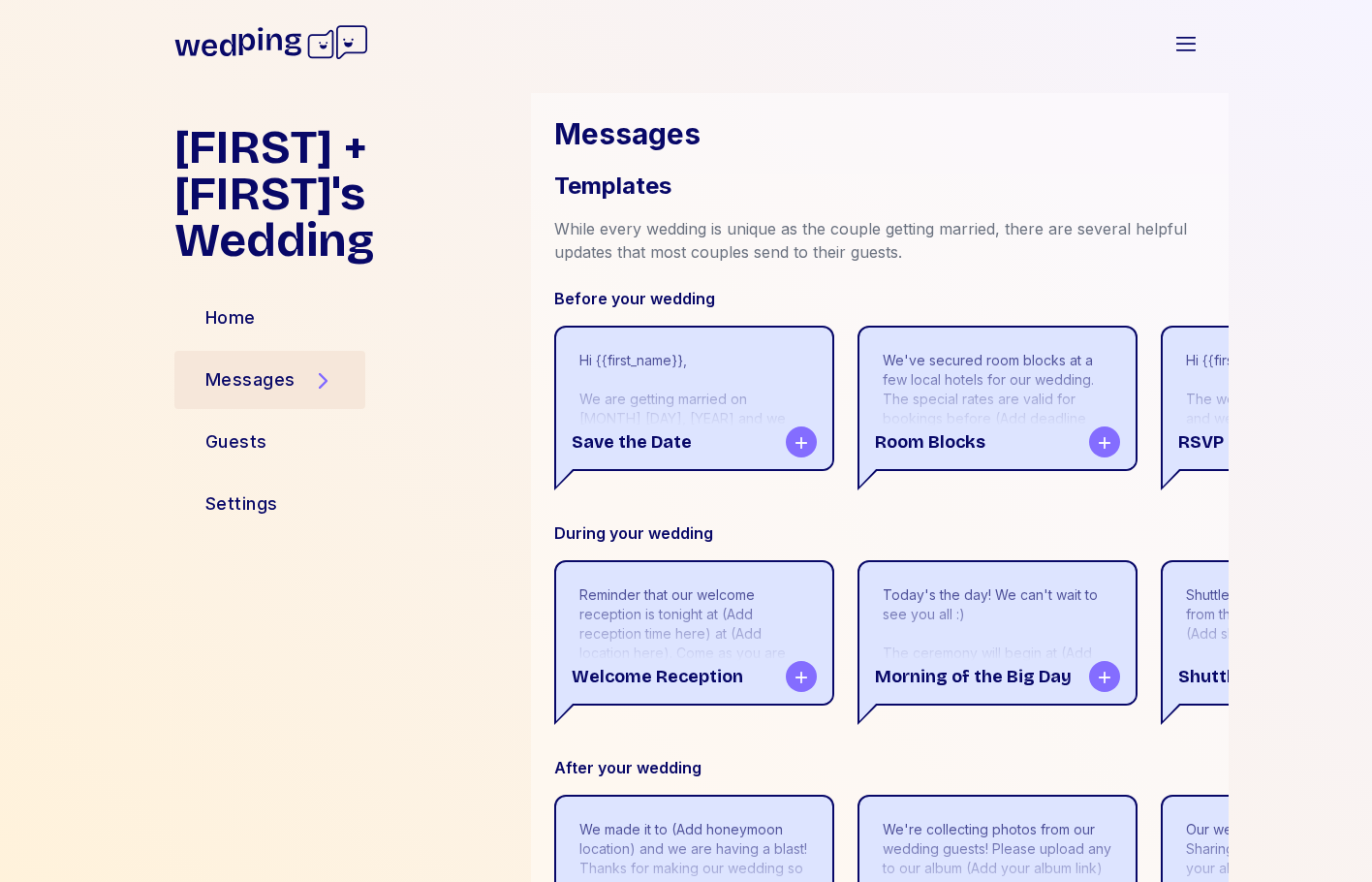 click 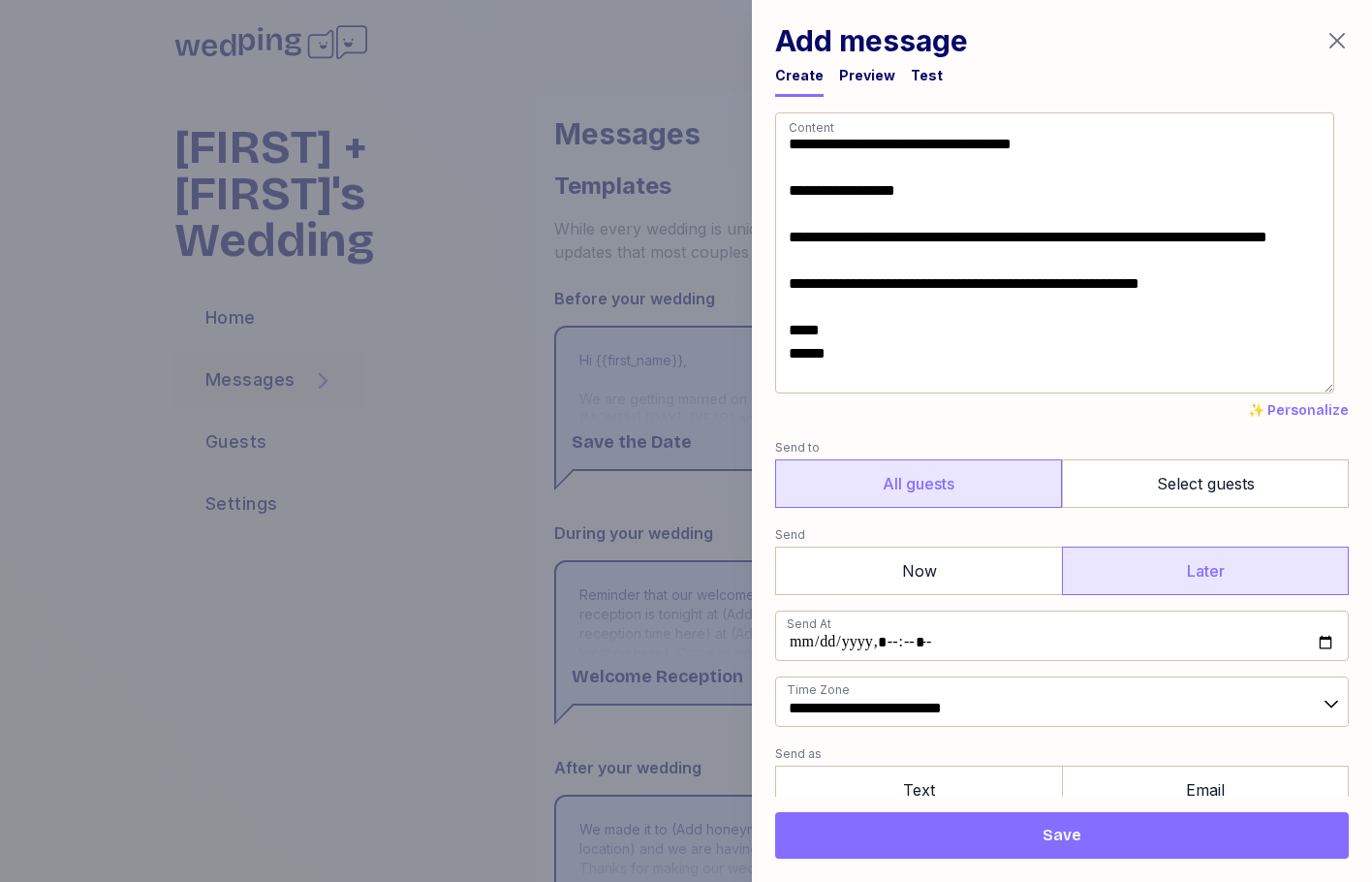 drag, startPoint x: 798, startPoint y: 143, endPoint x: 1158, endPoint y: 140, distance: 360.0125 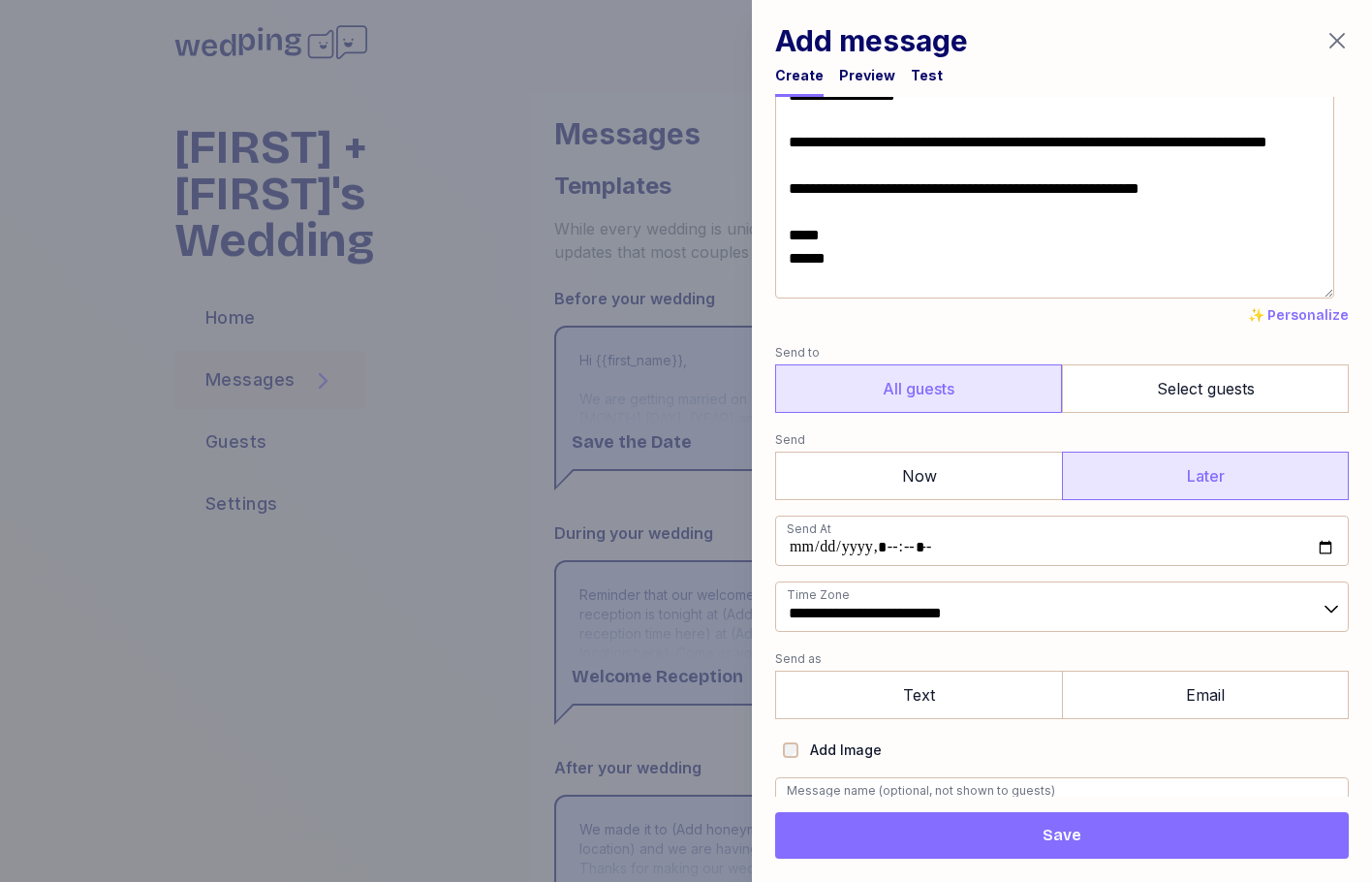 scroll, scrollTop: 97, scrollLeft: 0, axis: vertical 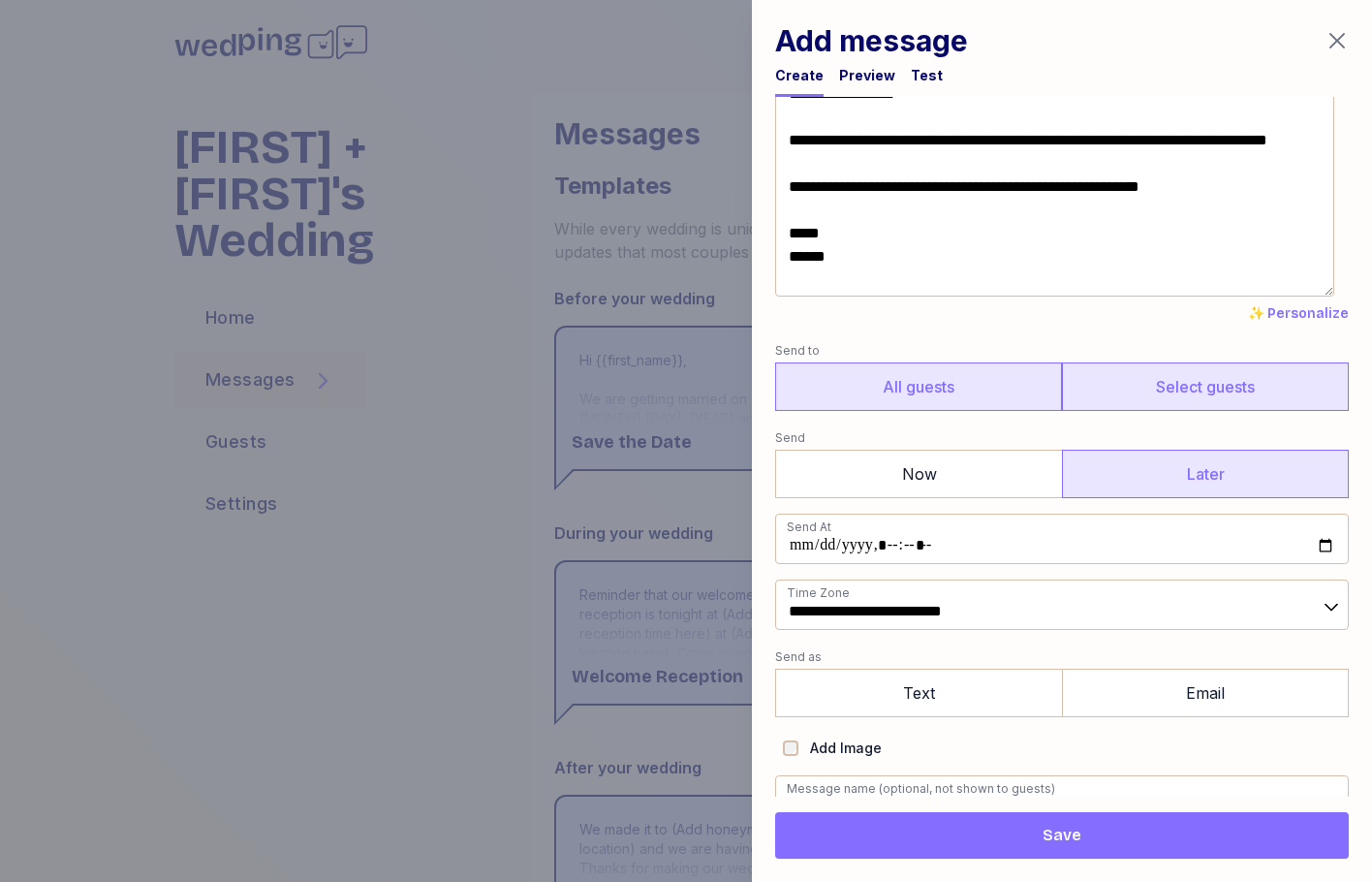 click on "Select guests" at bounding box center (1205, 387) 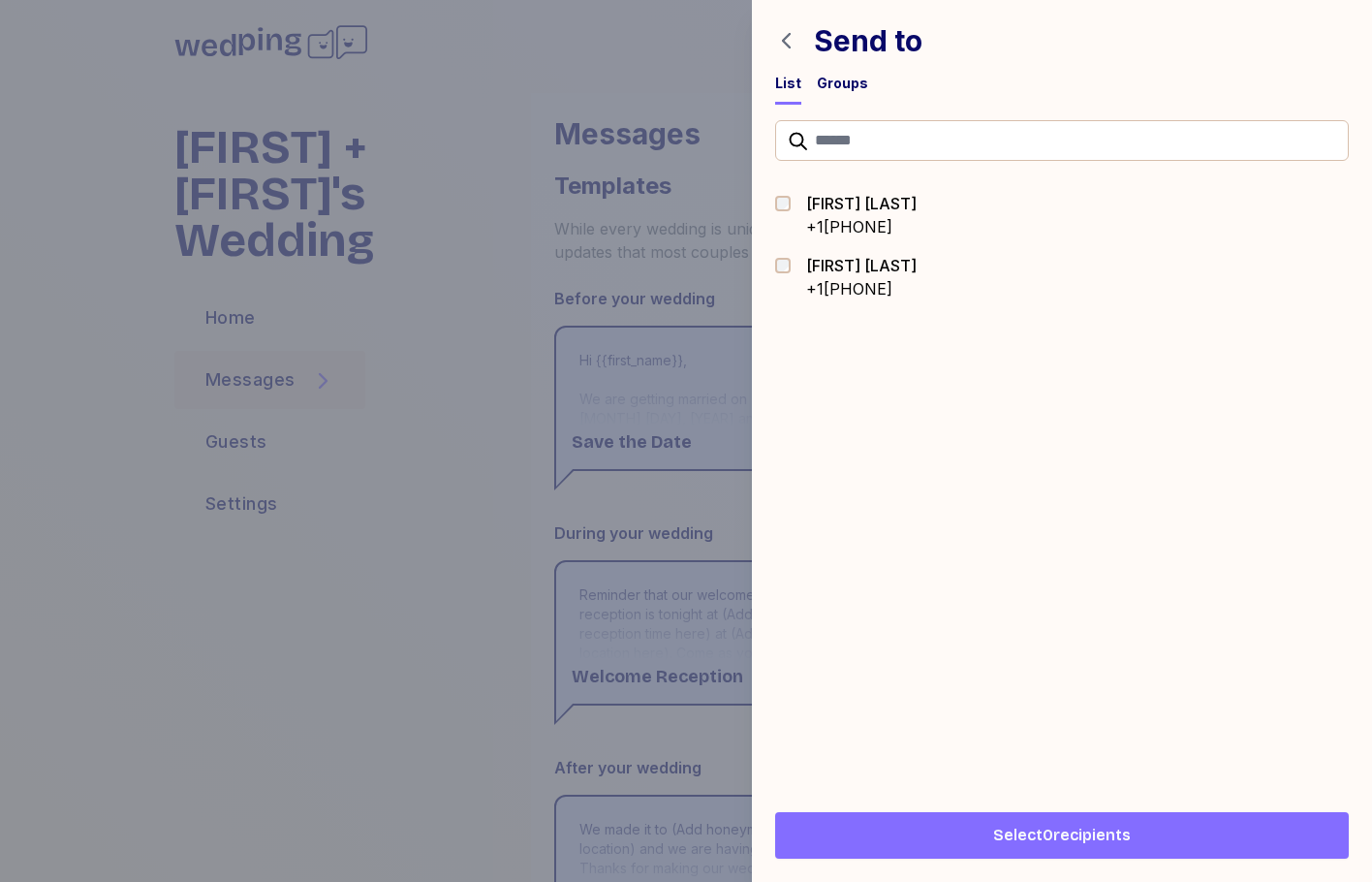 click 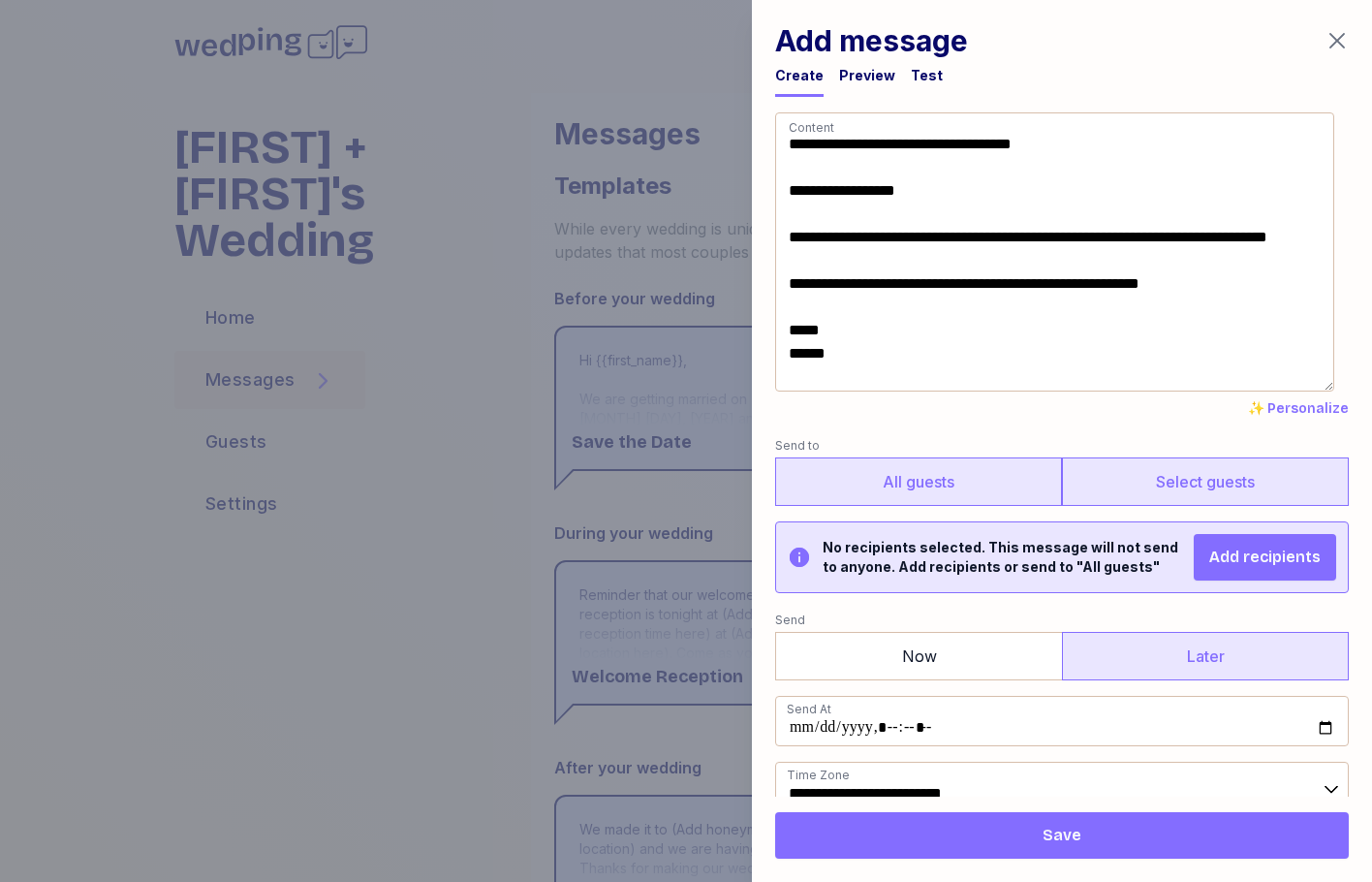 click on "All guests" at bounding box center [919, 482] 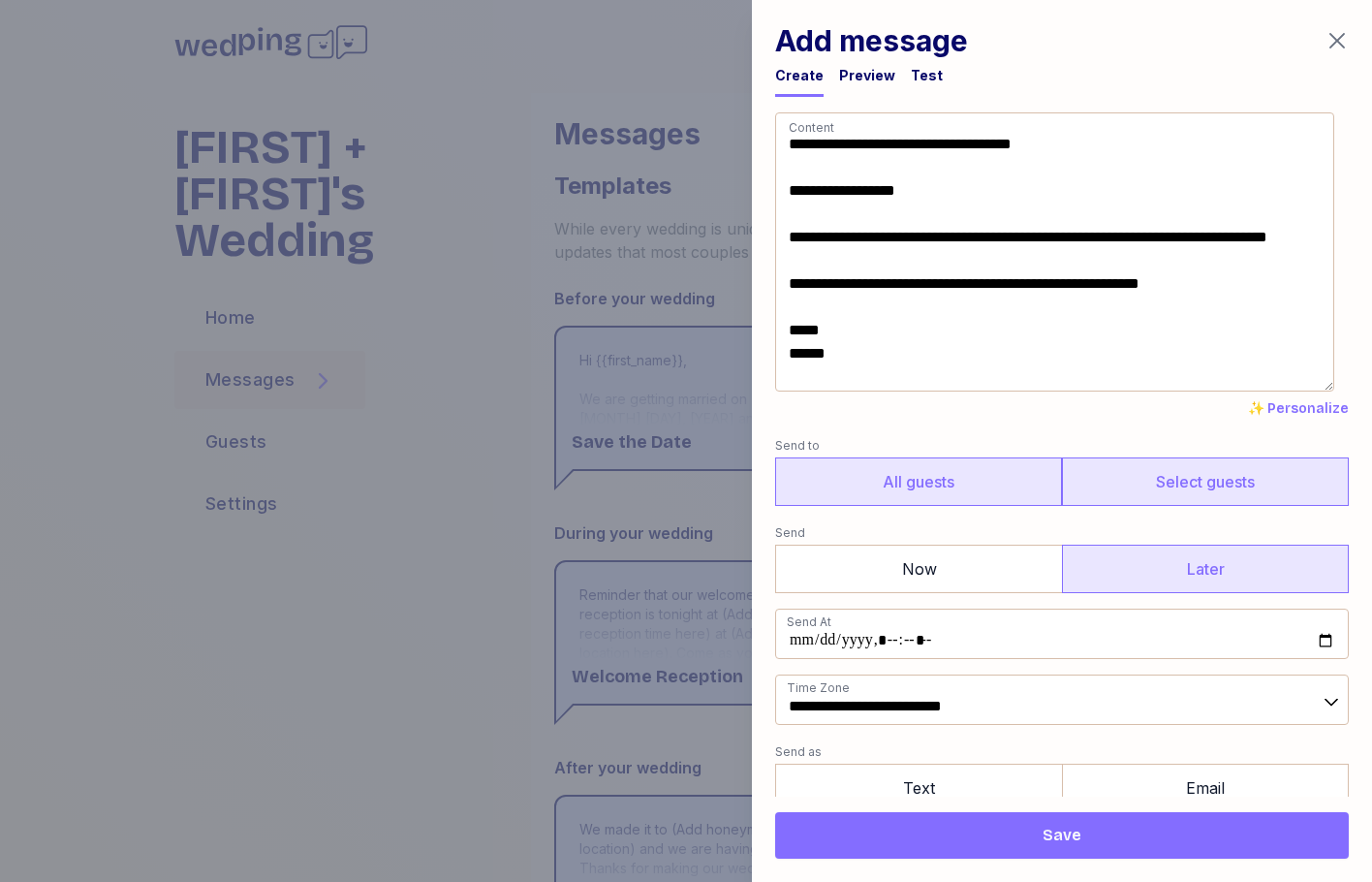 click on "Select guests" at bounding box center [1205, 482] 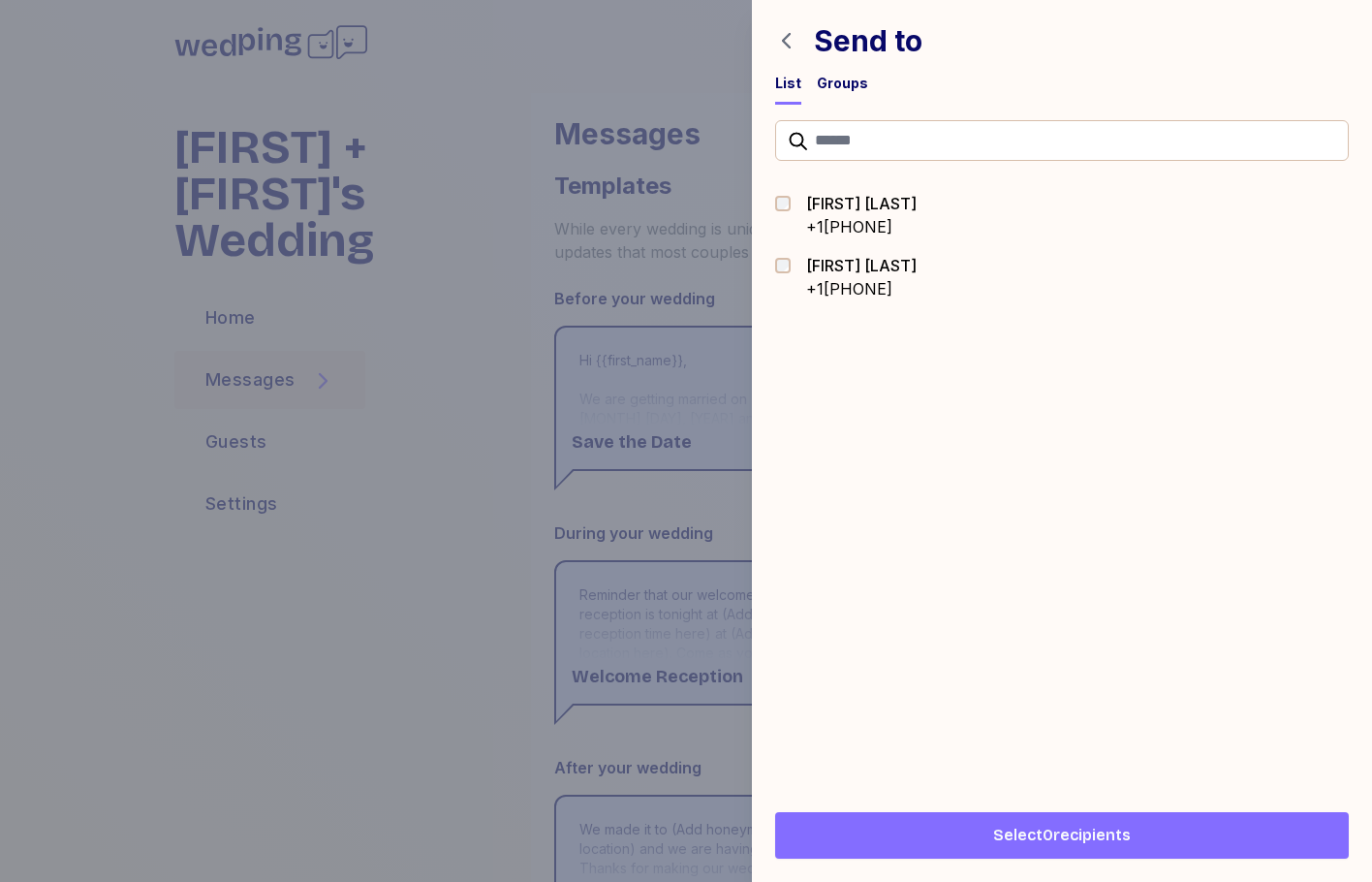 click 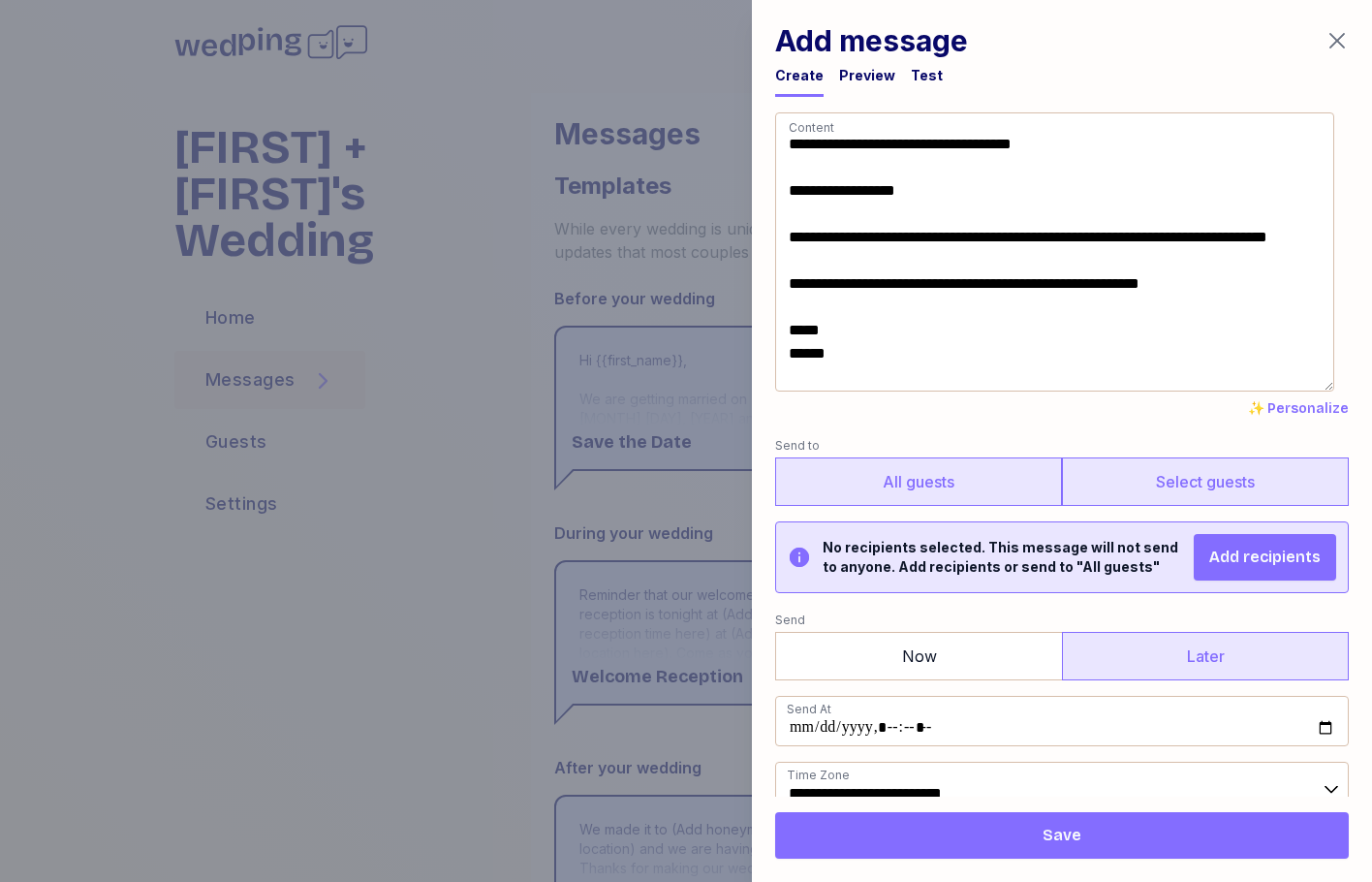 click on "All guests" at bounding box center (919, 482) 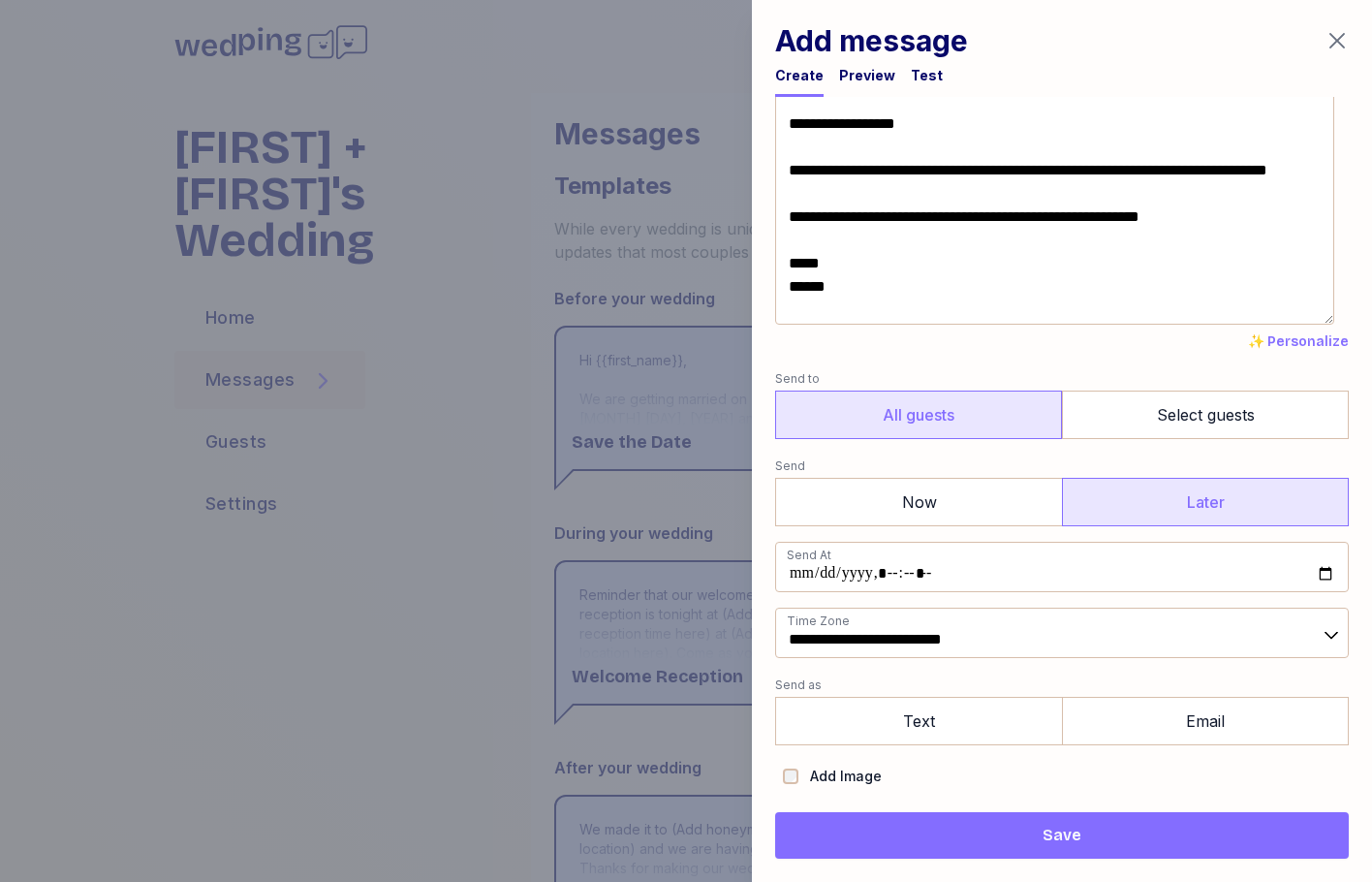 scroll, scrollTop: 97, scrollLeft: 0, axis: vertical 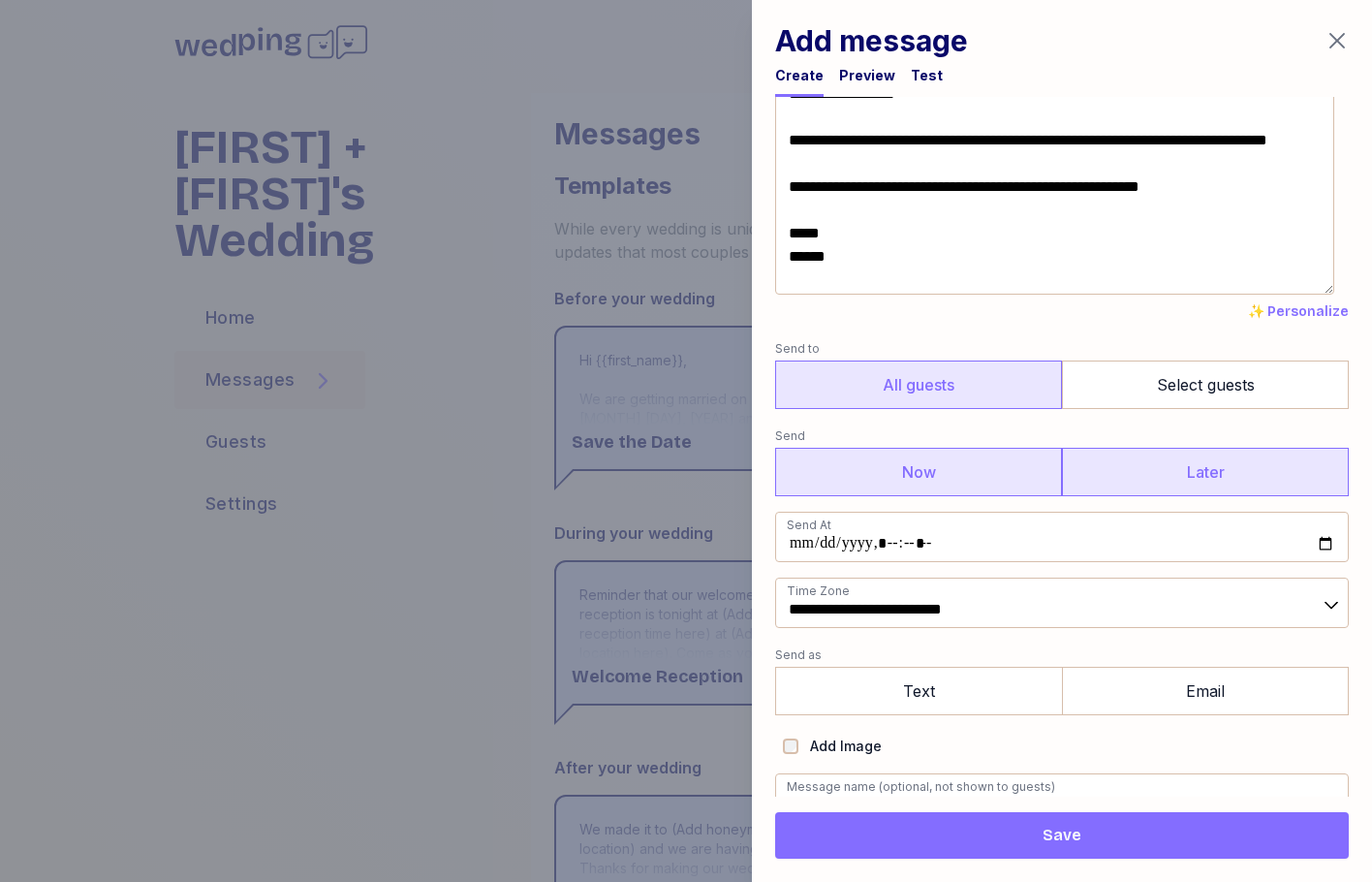 click on "Now" at bounding box center [919, 472] 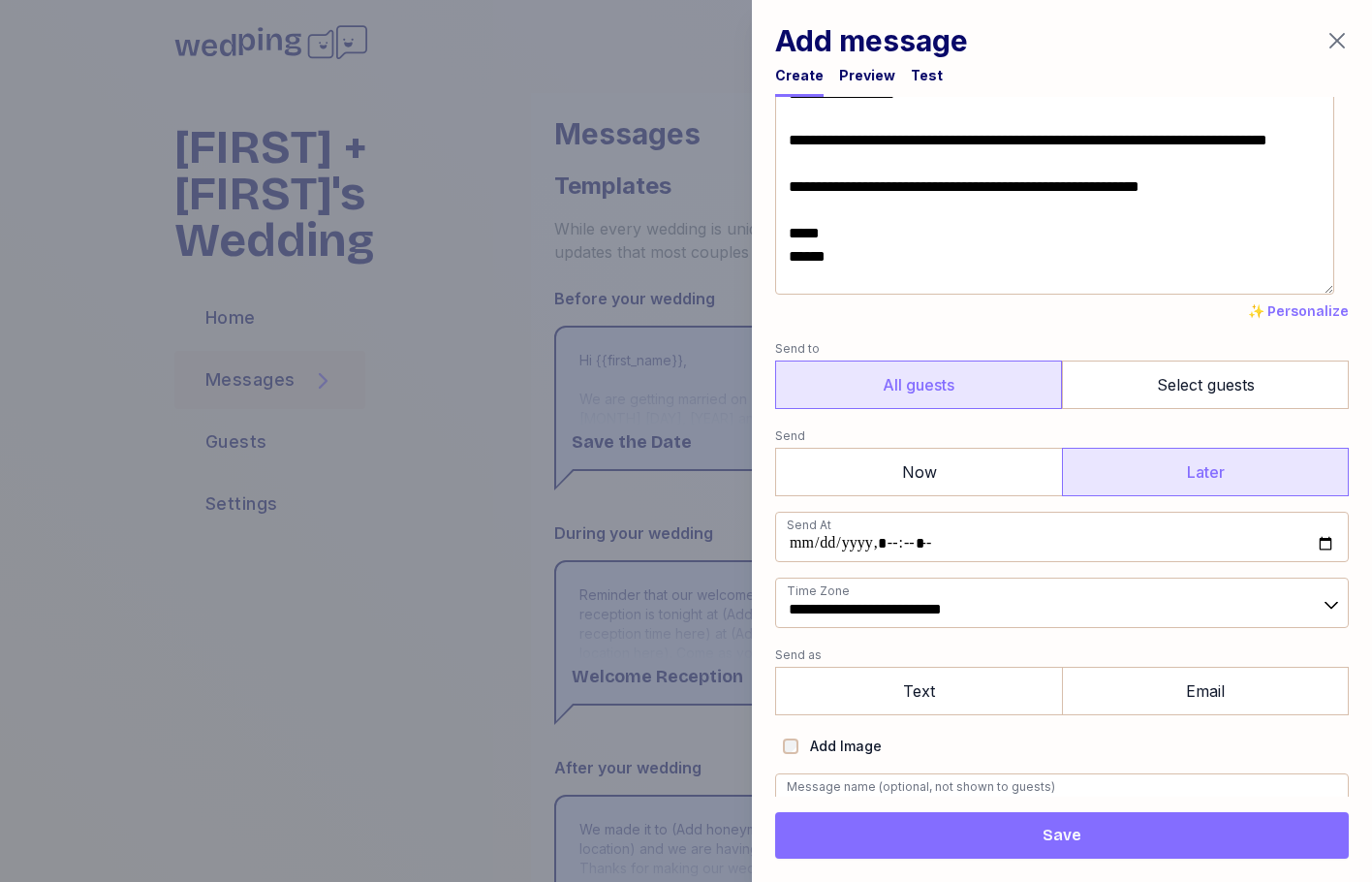 scroll, scrollTop: 0, scrollLeft: 0, axis: both 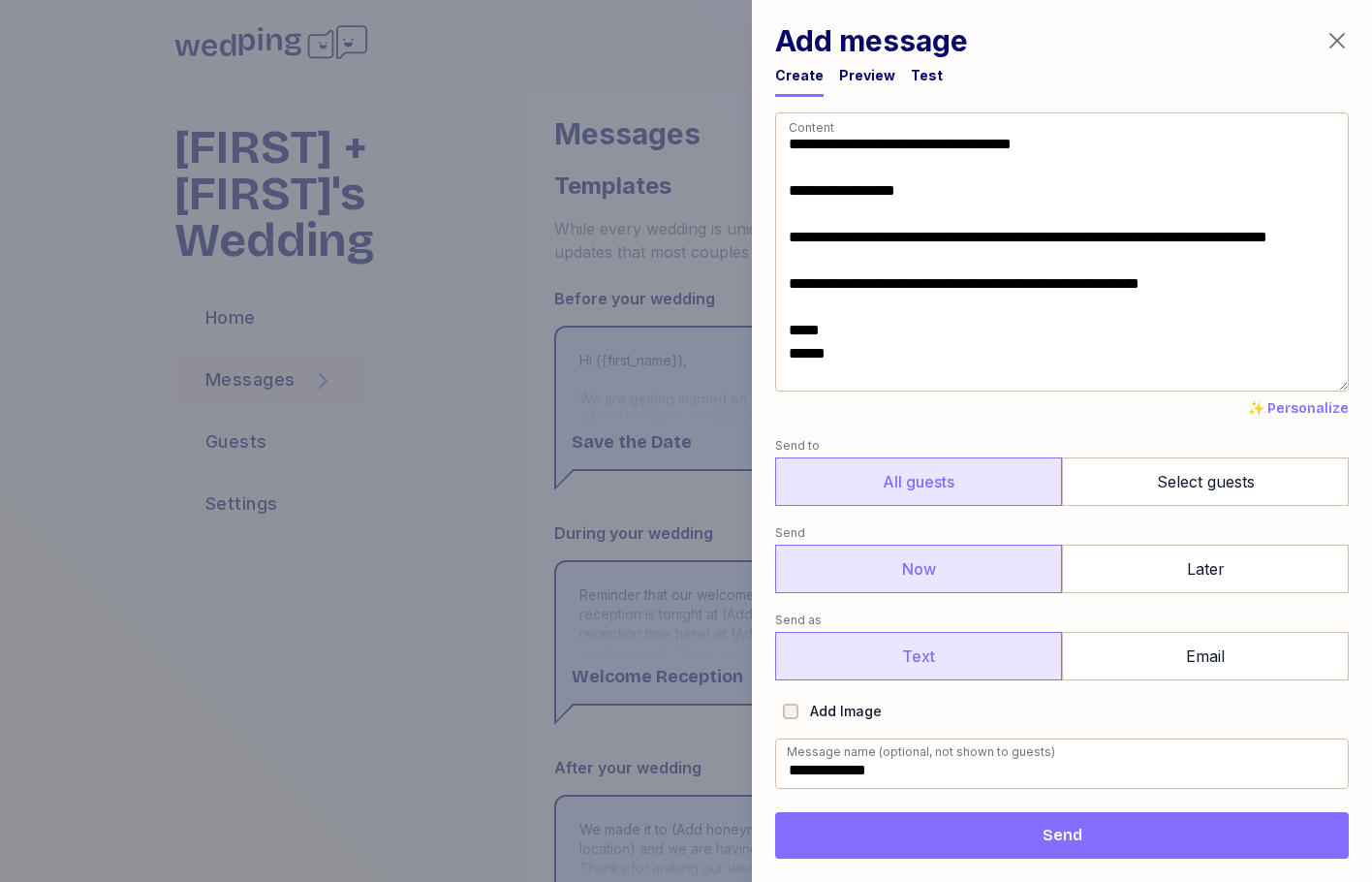 click on "Text" at bounding box center (919, 656) 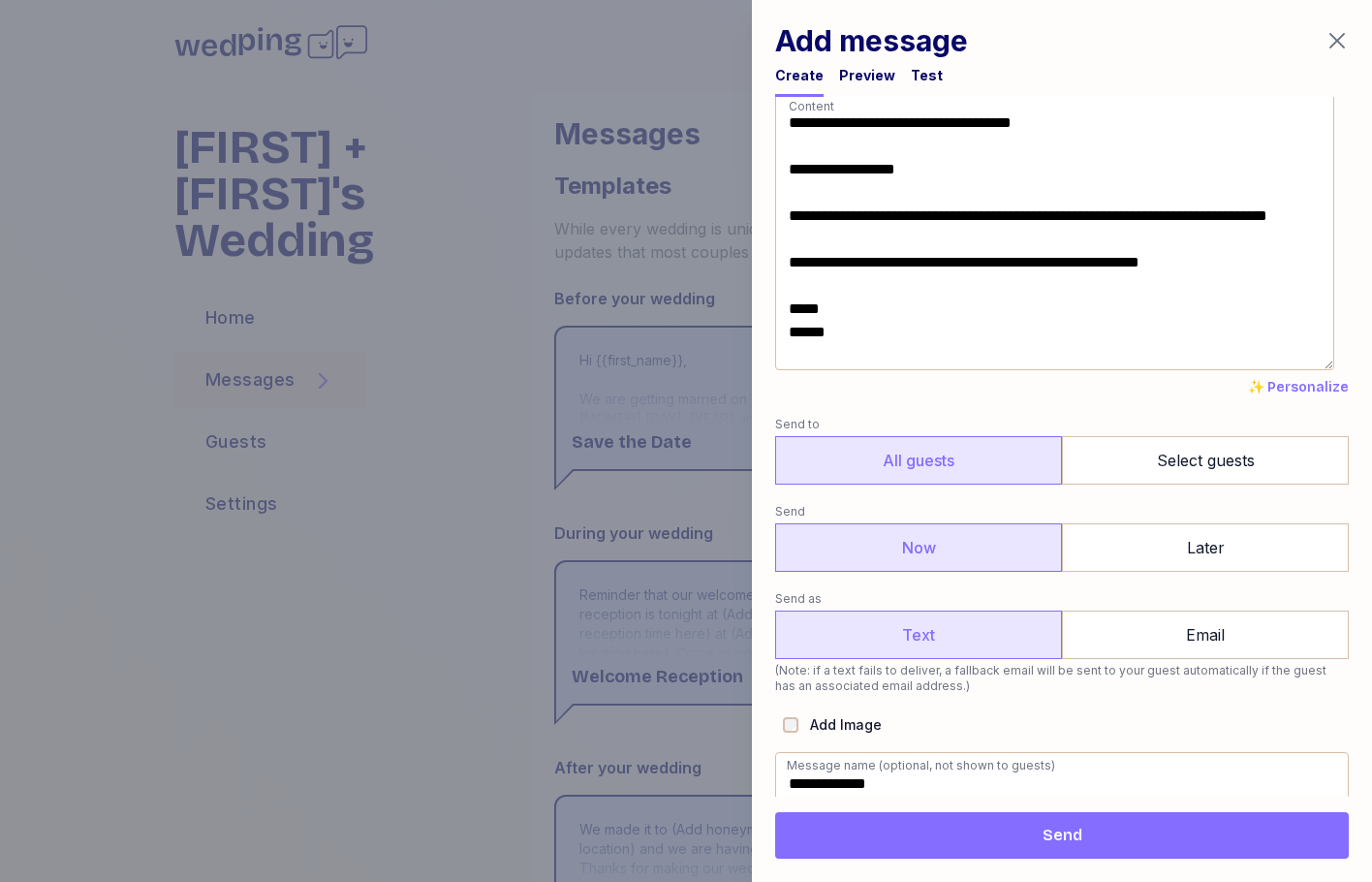 scroll, scrollTop: 27, scrollLeft: 0, axis: vertical 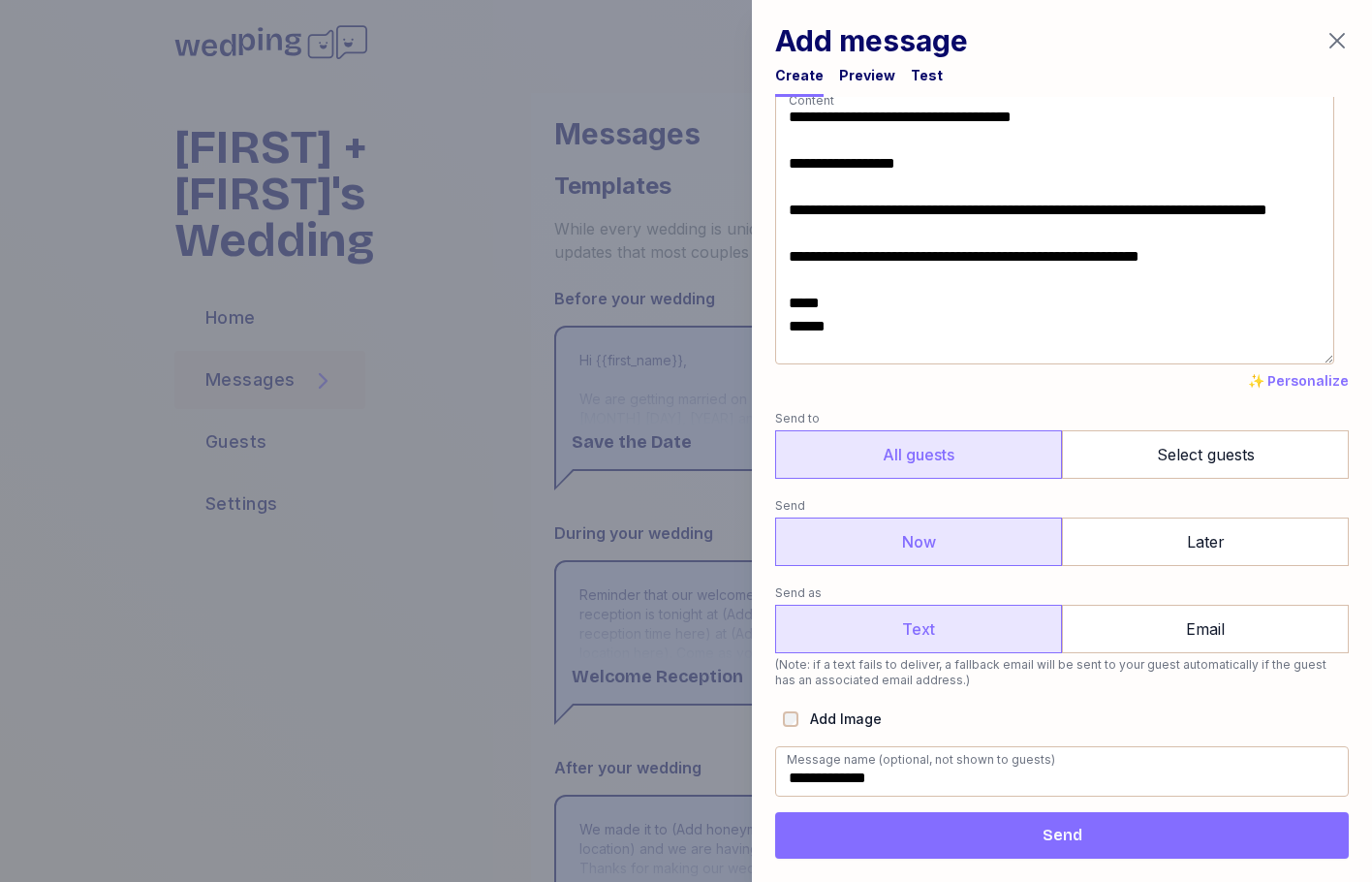 click on "Send" at bounding box center [1062, 835] 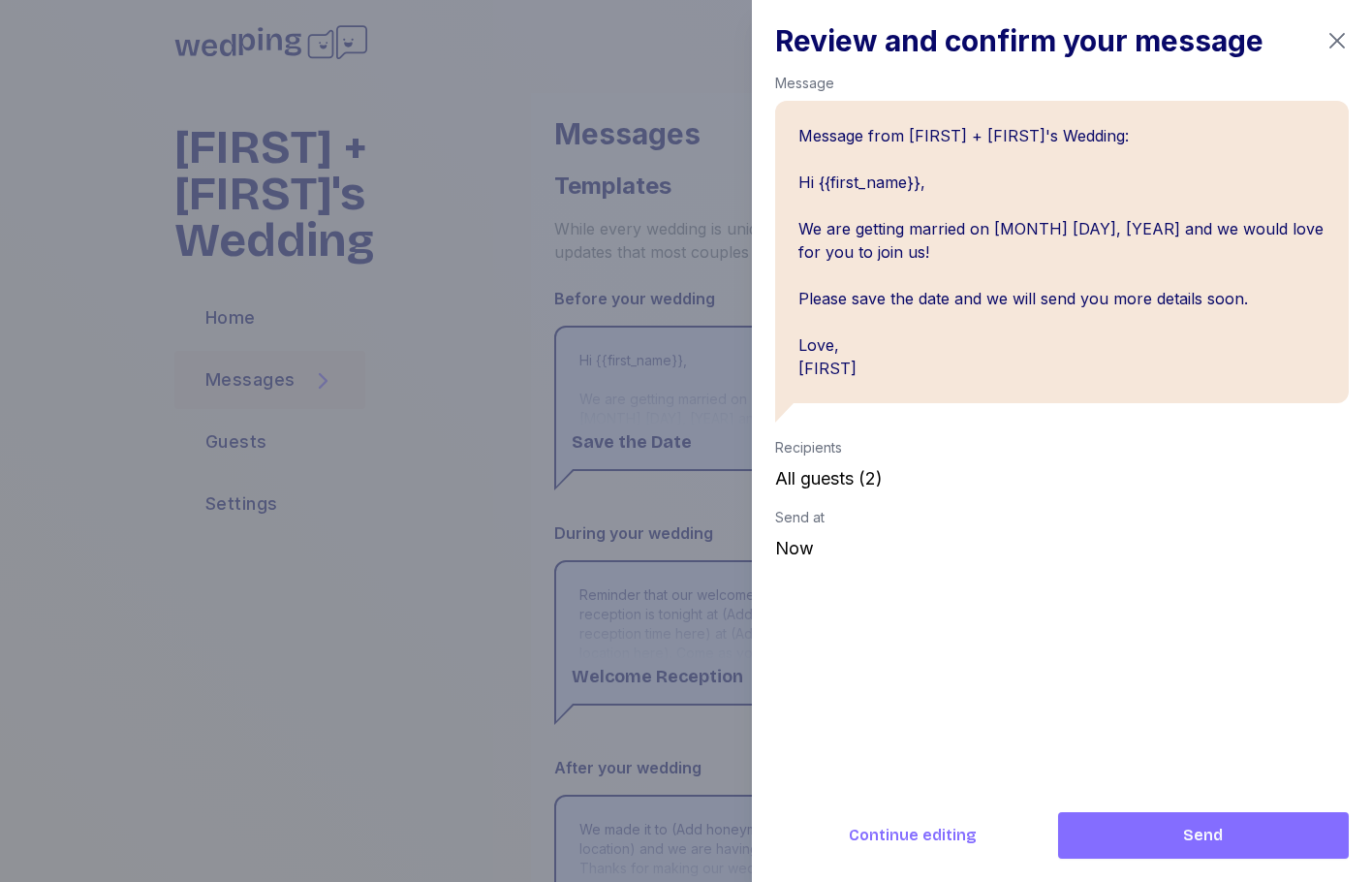 click on "Send" at bounding box center (1203, 835) 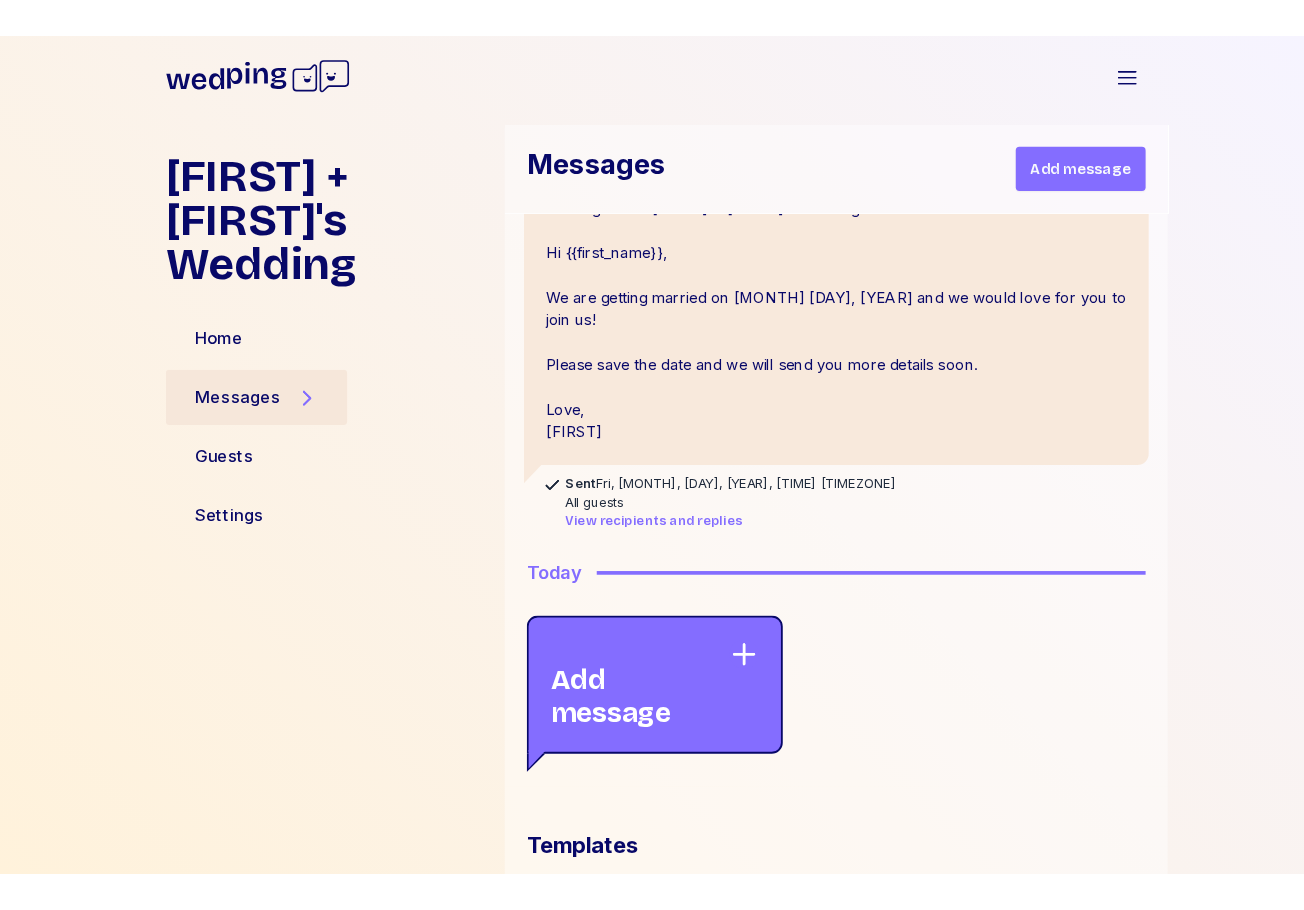scroll, scrollTop: 0, scrollLeft: 0, axis: both 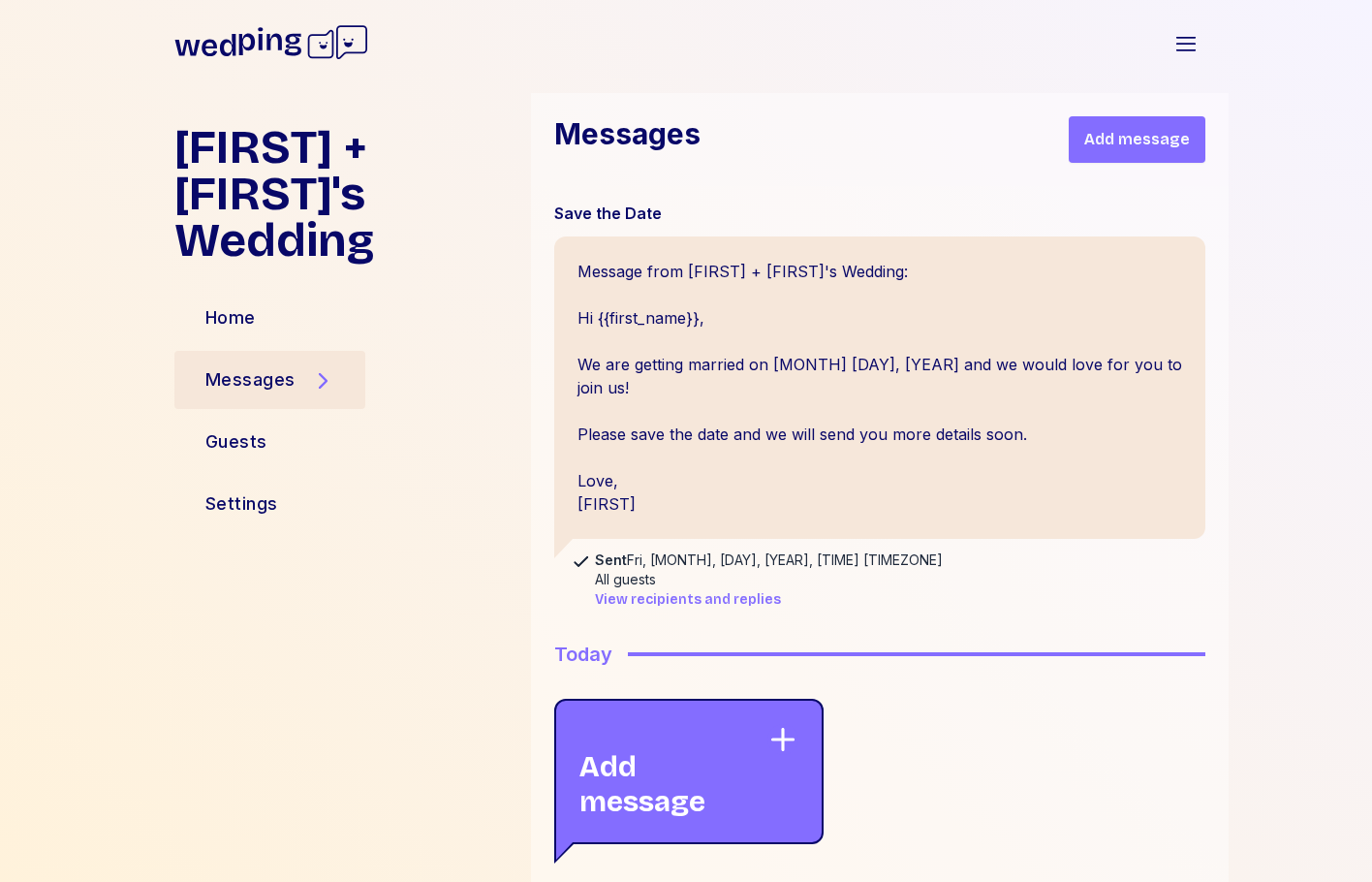 click on "Messages Add message" at bounding box center (880, 140) 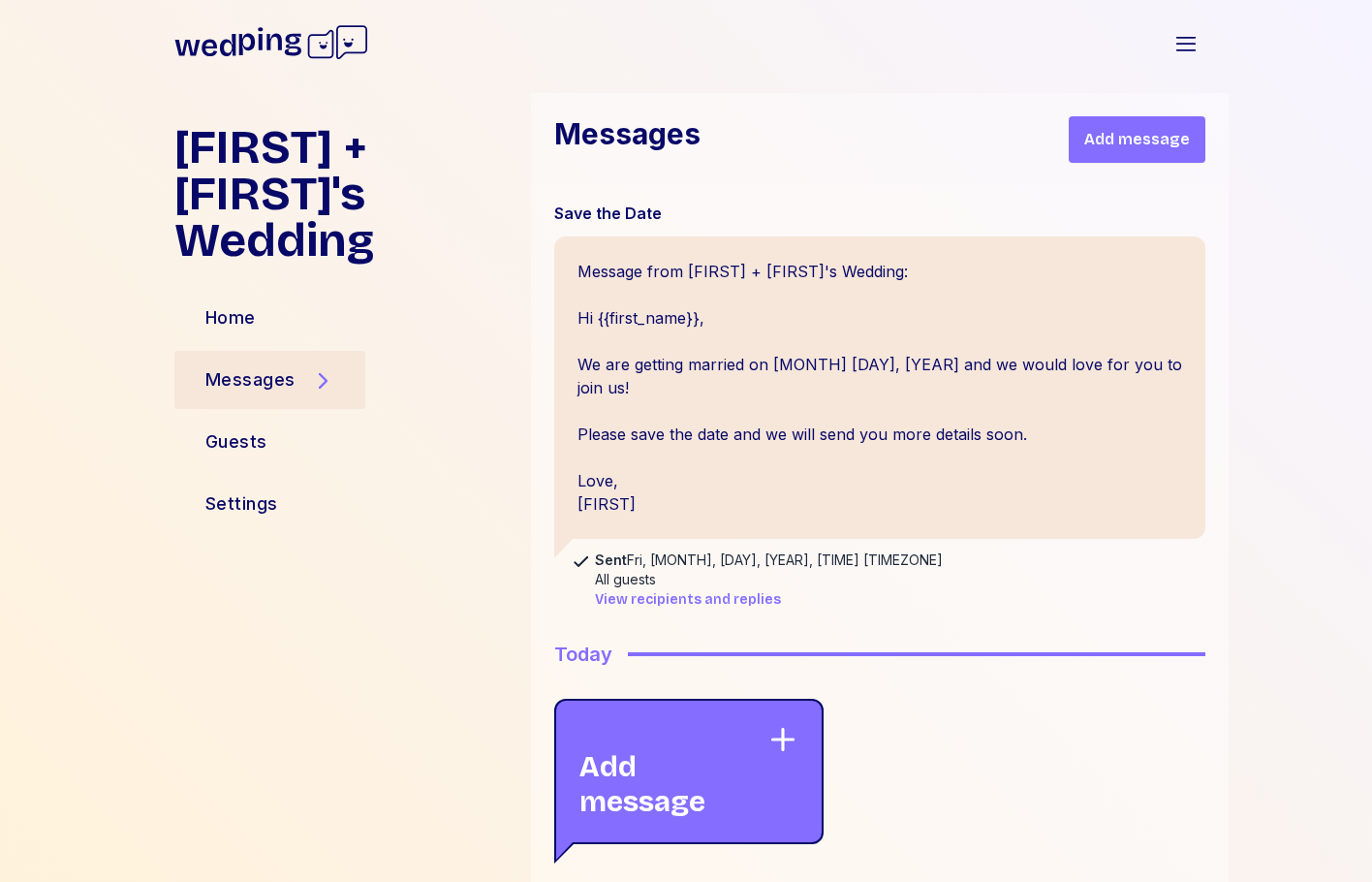 click on "Messages" at bounding box center [269, 380] 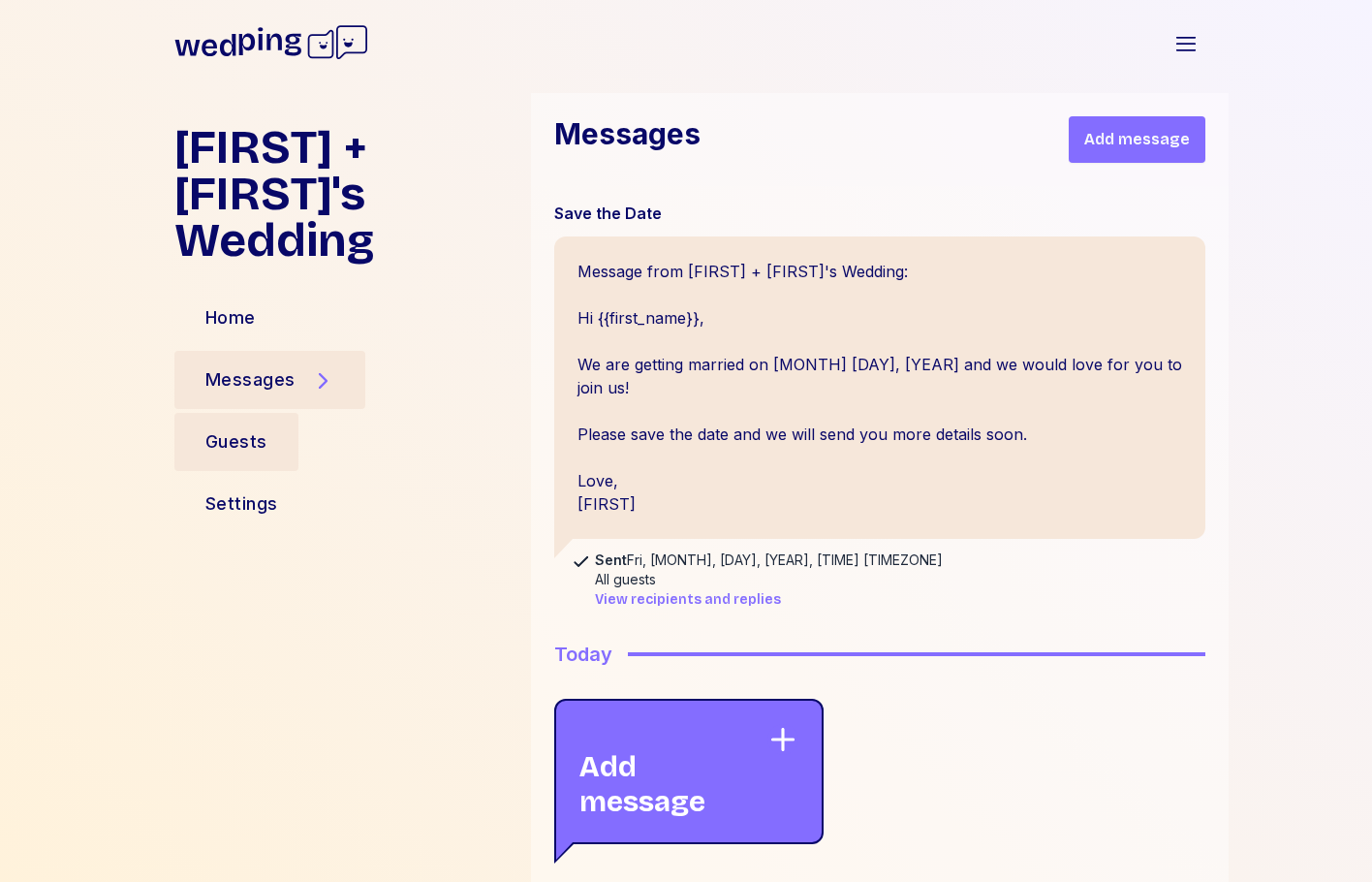 click on "Guests" at bounding box center [236, 442] 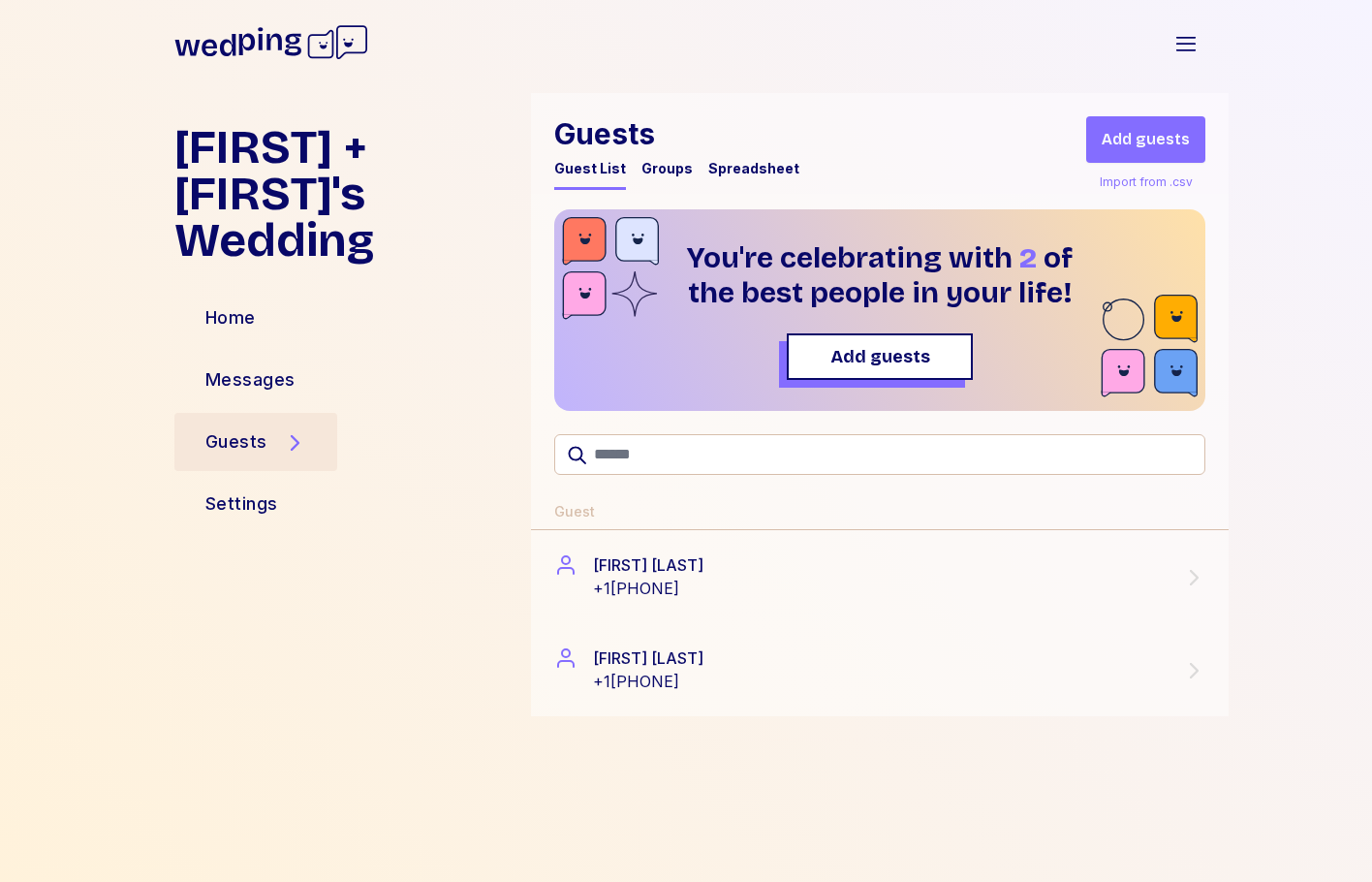 click on "Add guests" at bounding box center [1145, 140] 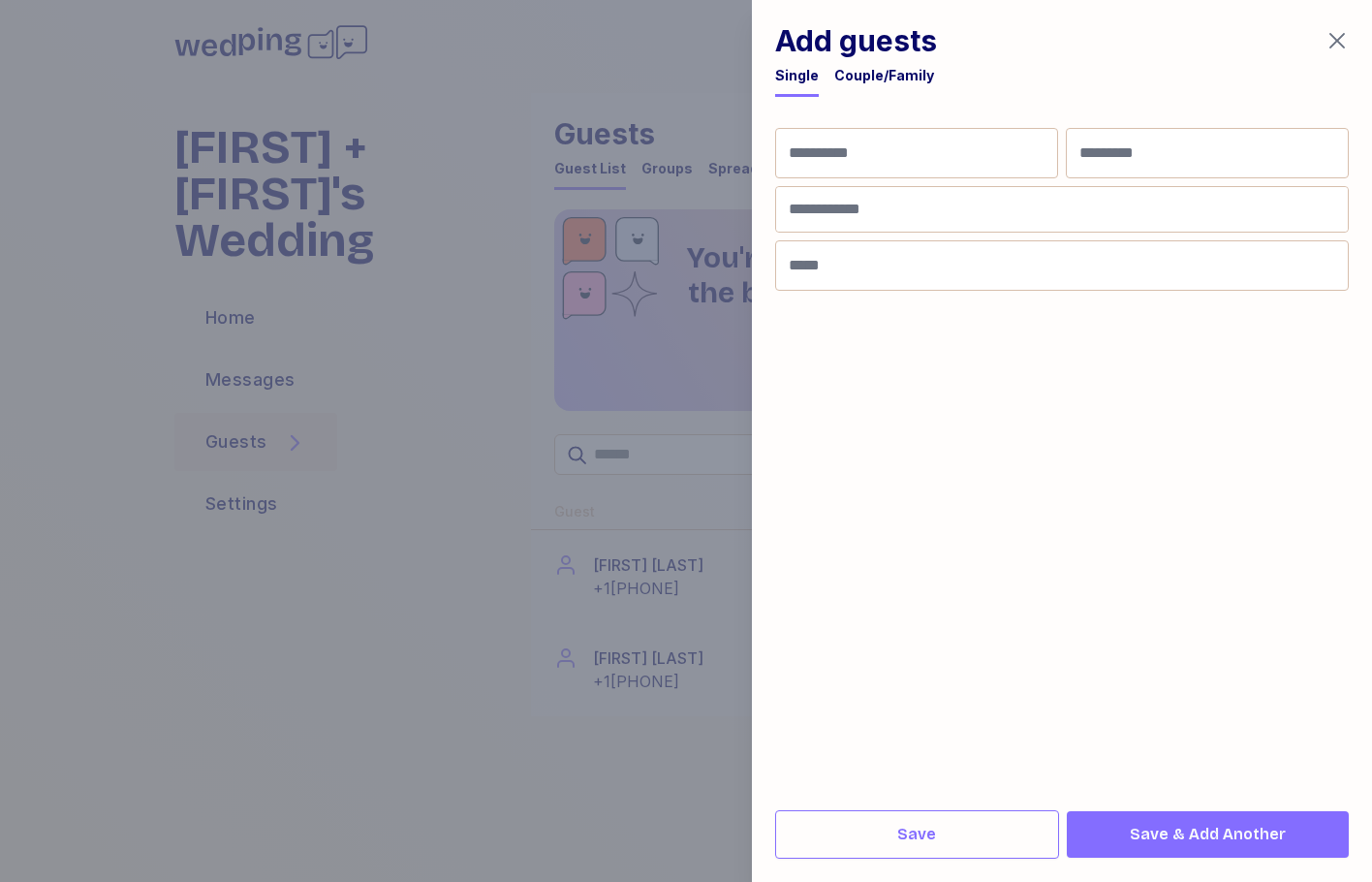 click 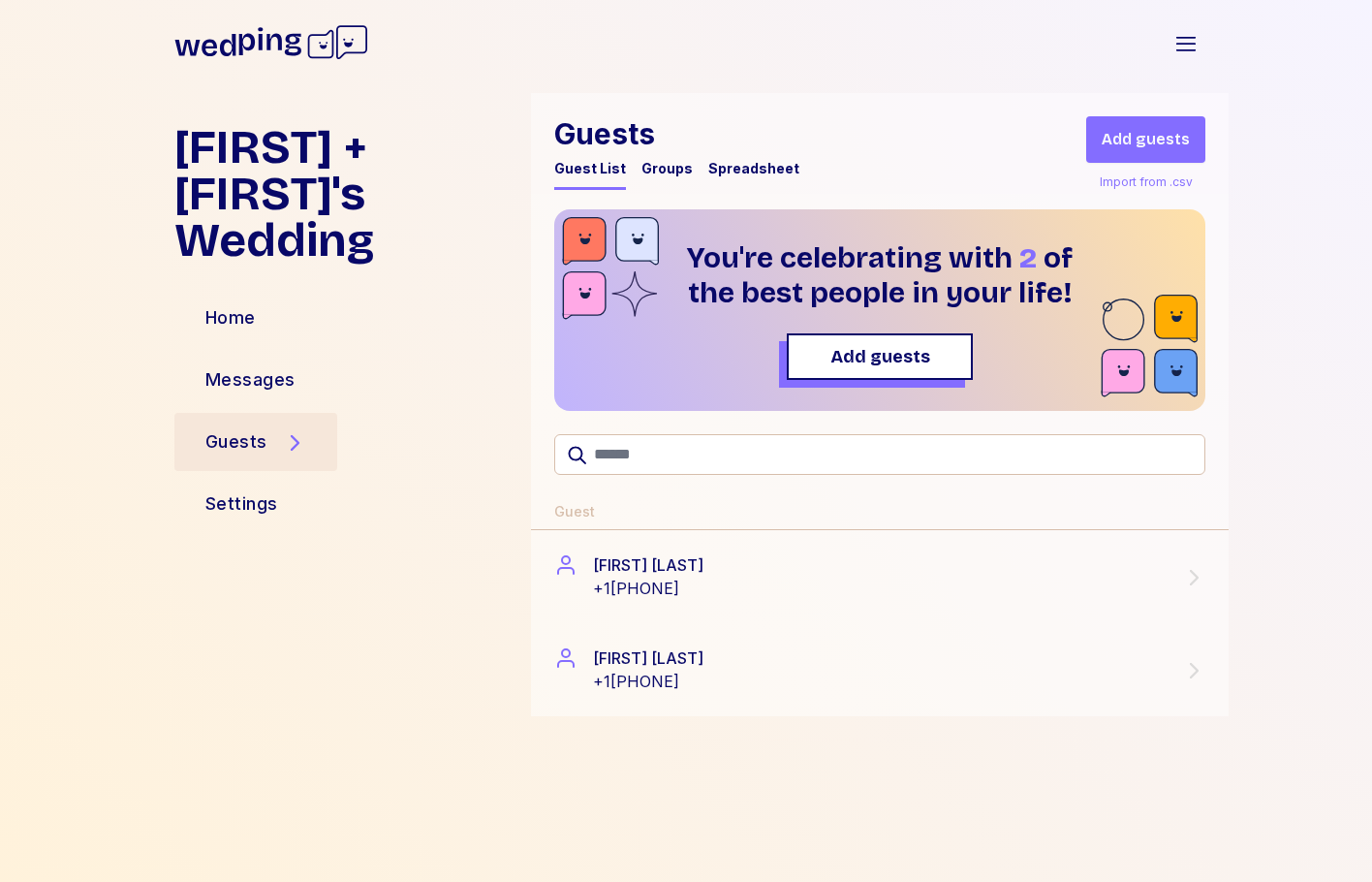 click on "Import from .csv" at bounding box center (1146, 182) 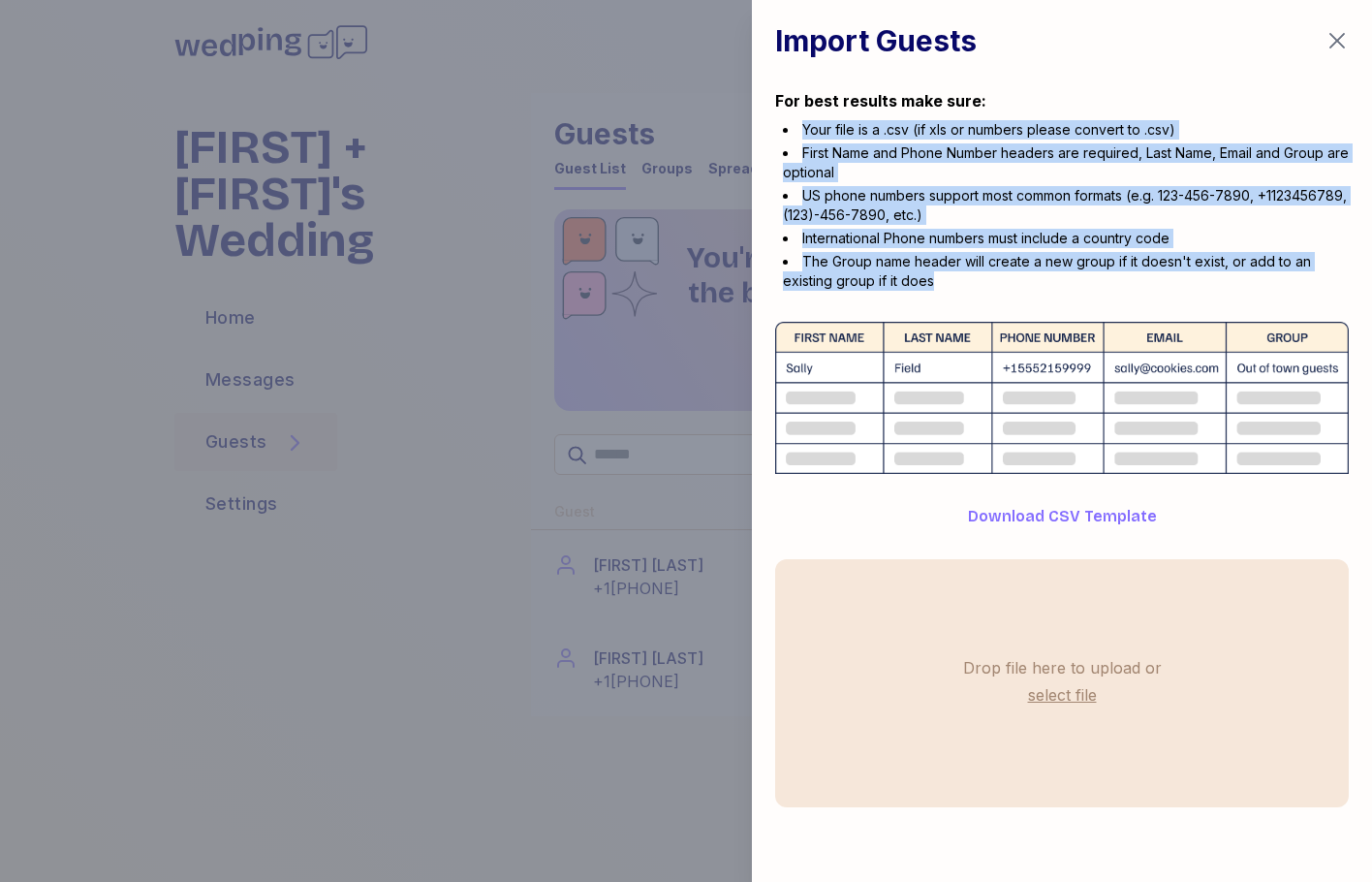 drag, startPoint x: 951, startPoint y: 278, endPoint x: 783, endPoint y: 123, distance: 228.5804 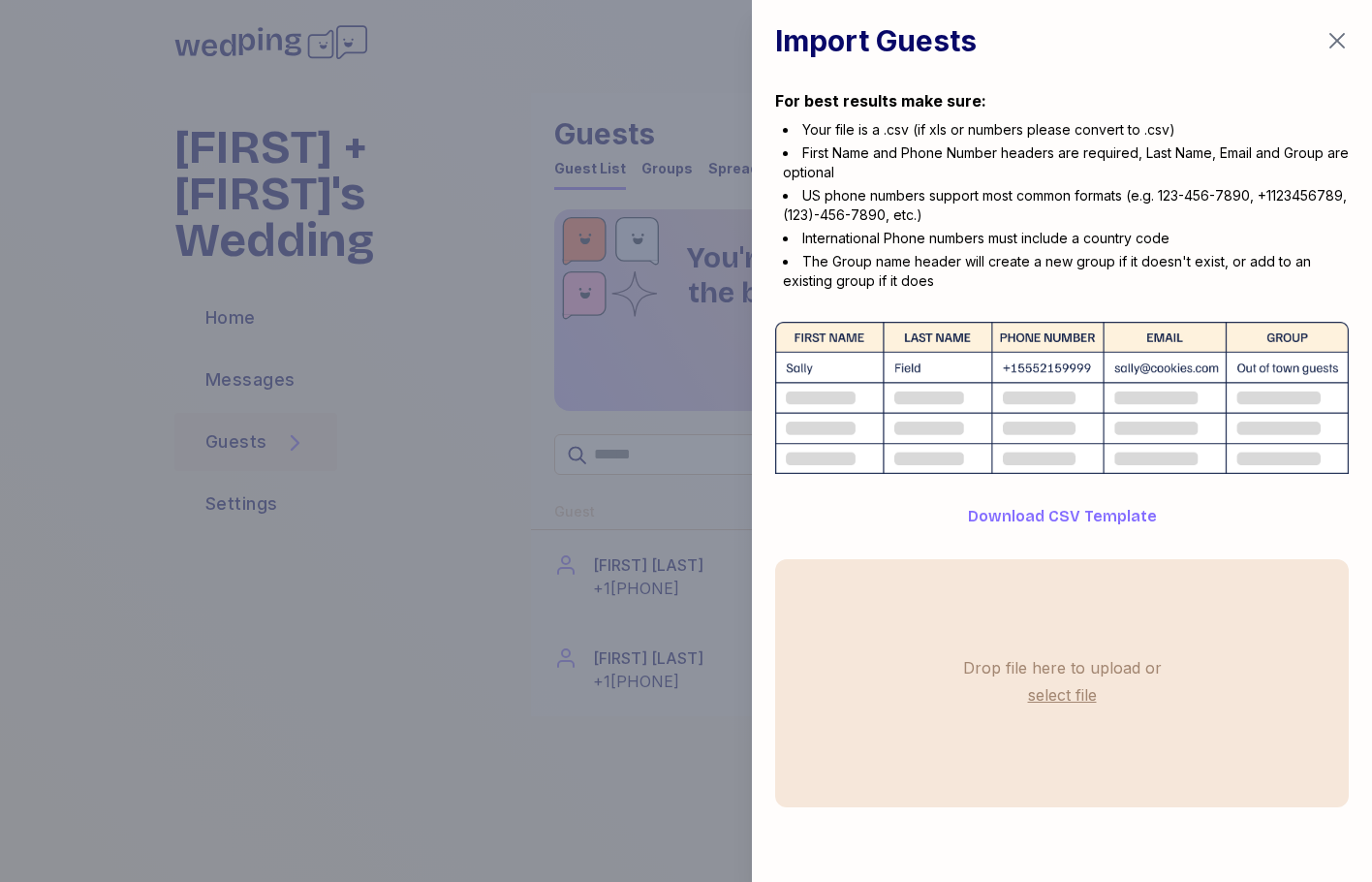click 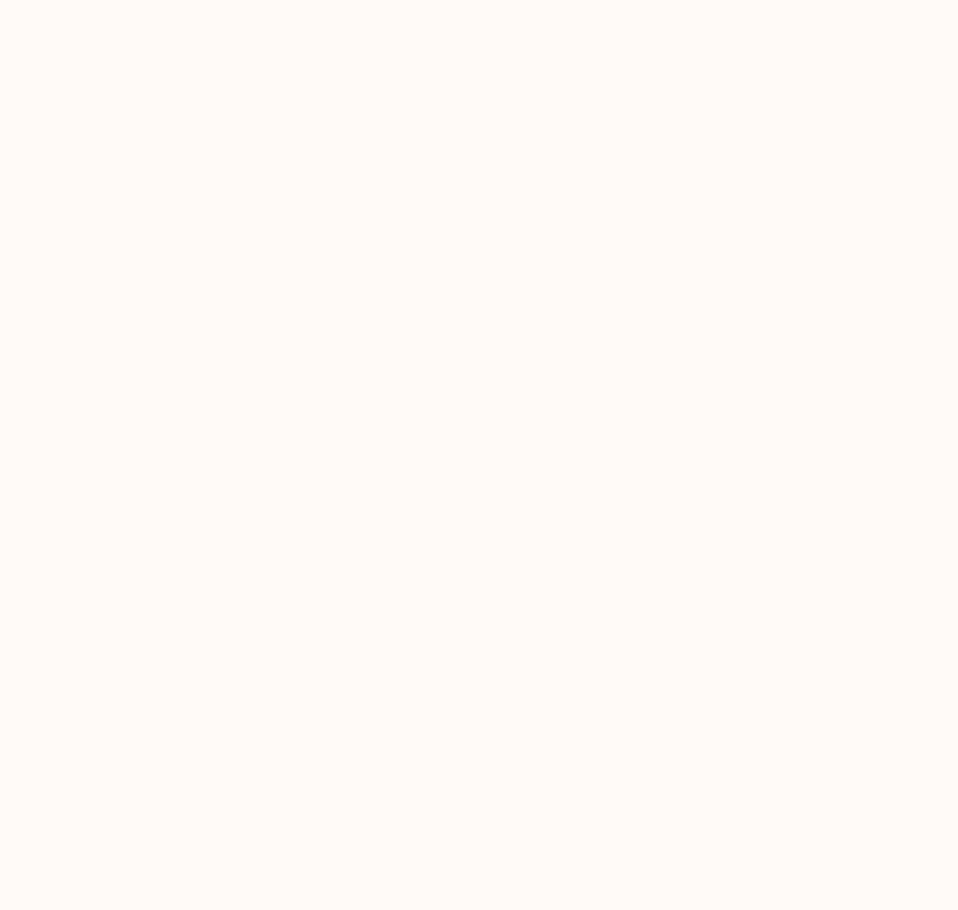 scroll, scrollTop: 0, scrollLeft: 0, axis: both 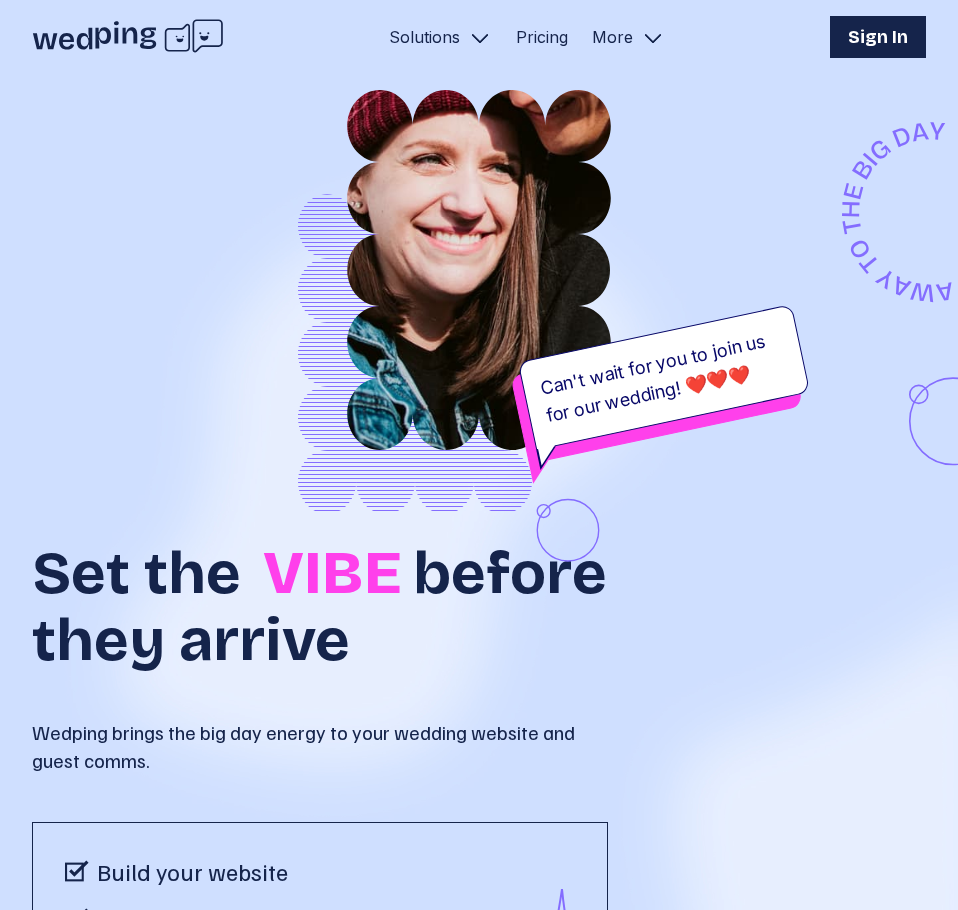 click on "Sign In" at bounding box center [878, 37] 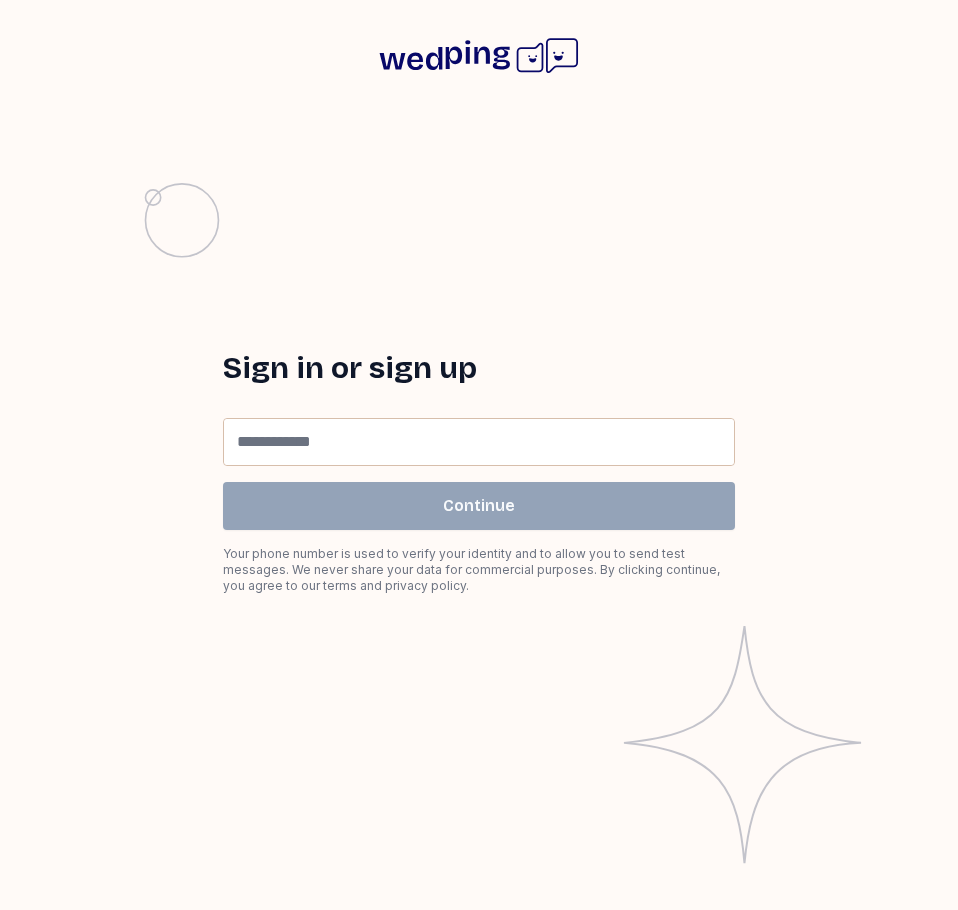 type on "**" 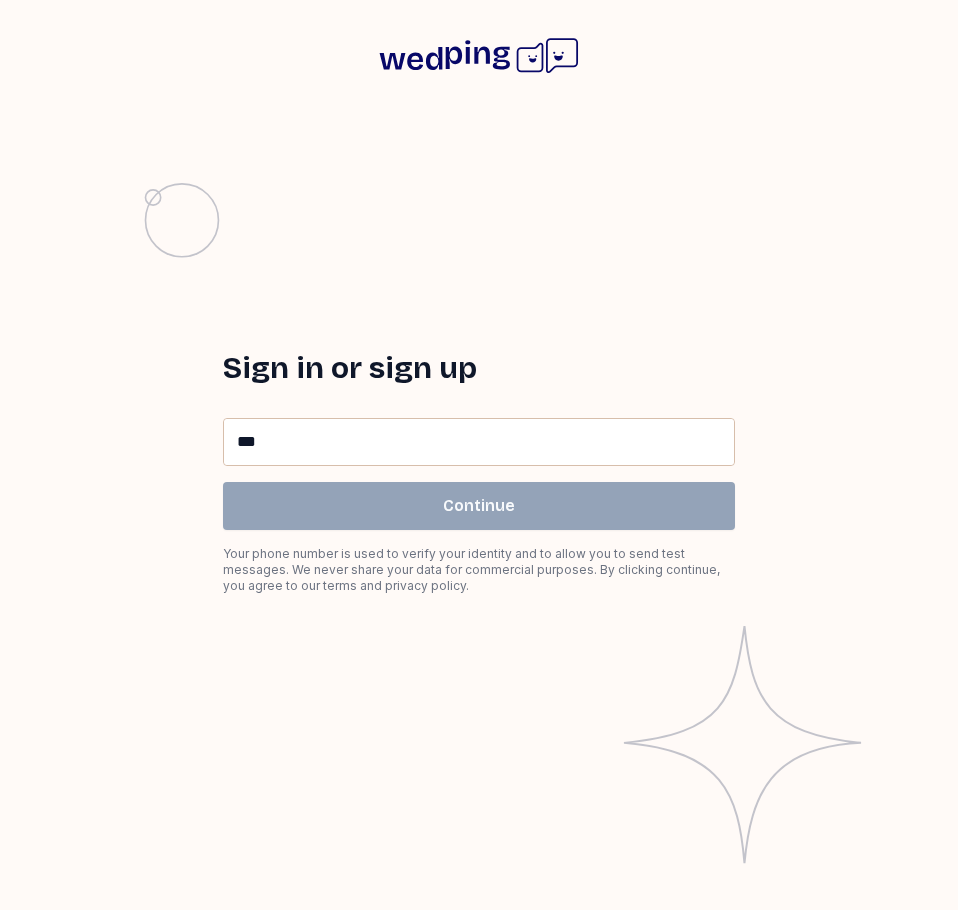 click on "Phone Number **" at bounding box center (479, 442) 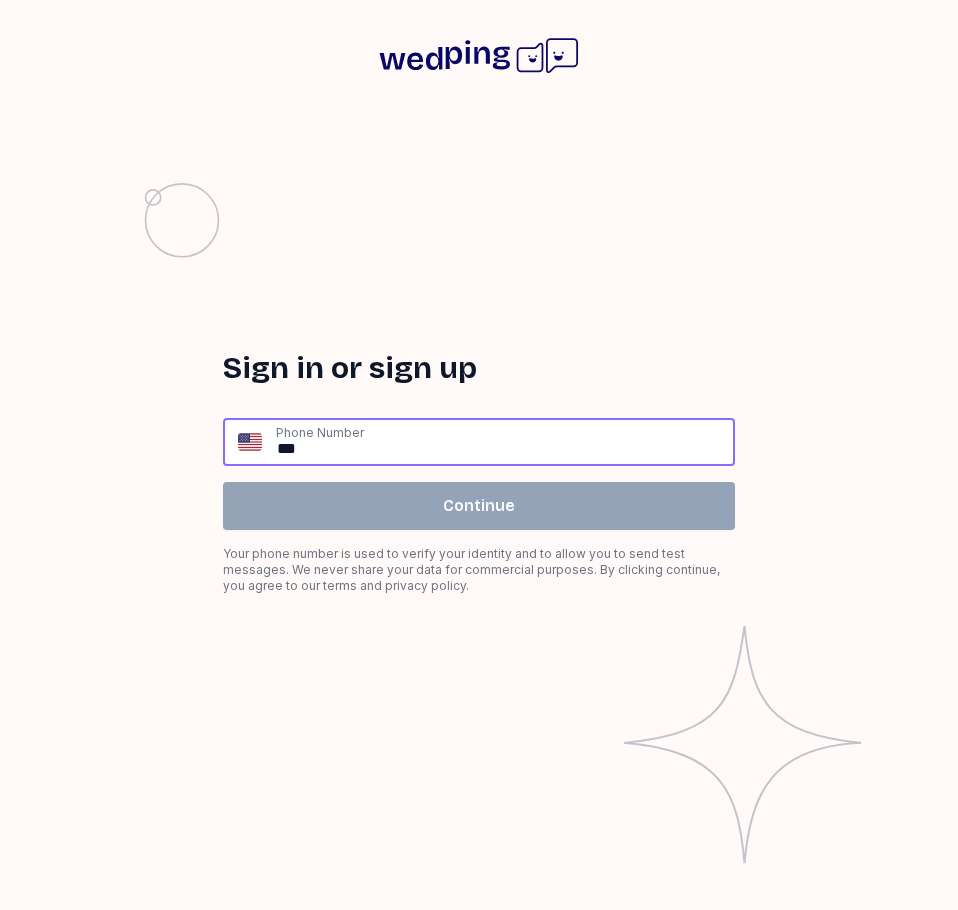 click on "**" at bounding box center [504, 442] 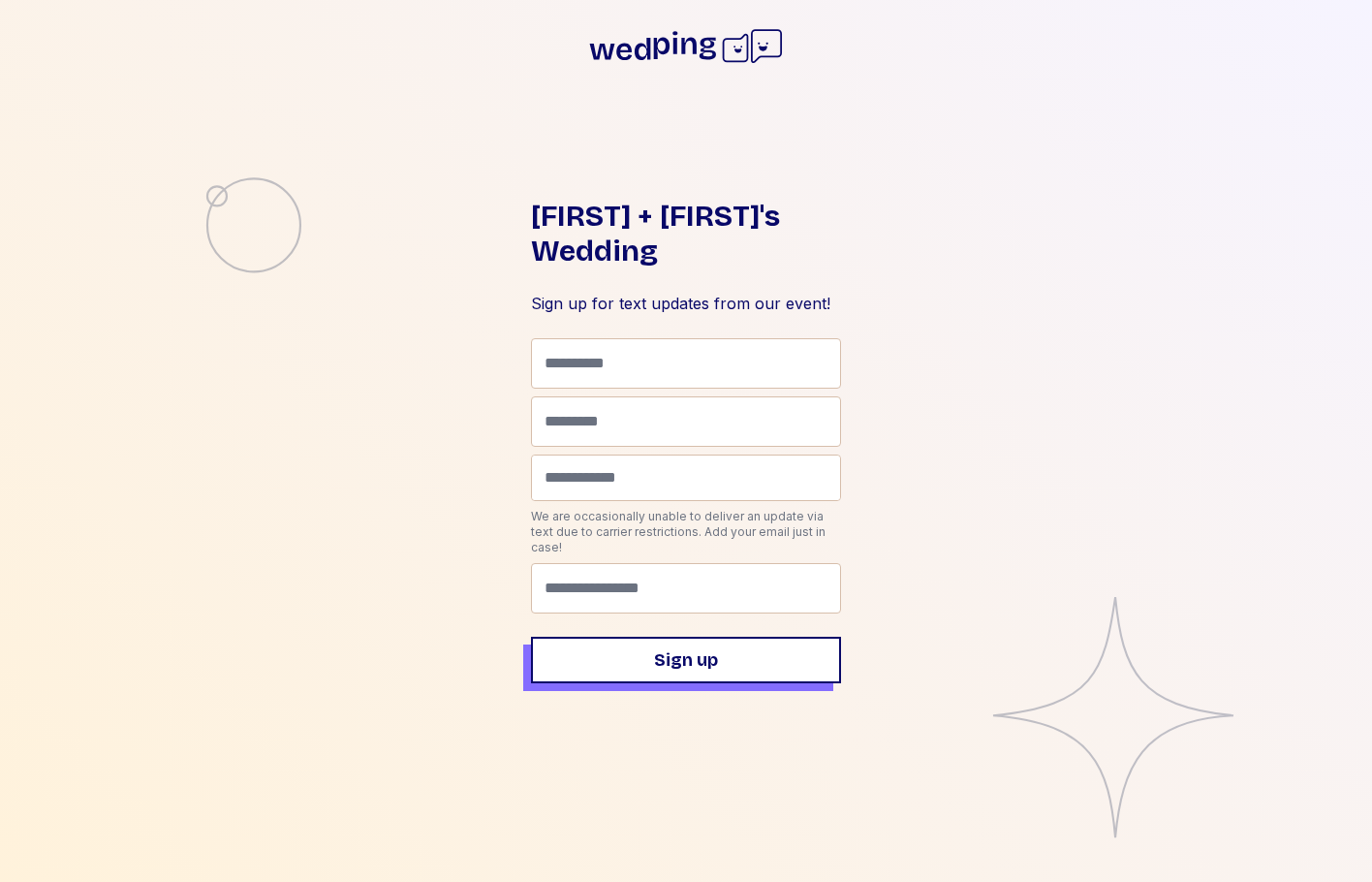 scroll, scrollTop: 0, scrollLeft: 0, axis: both 